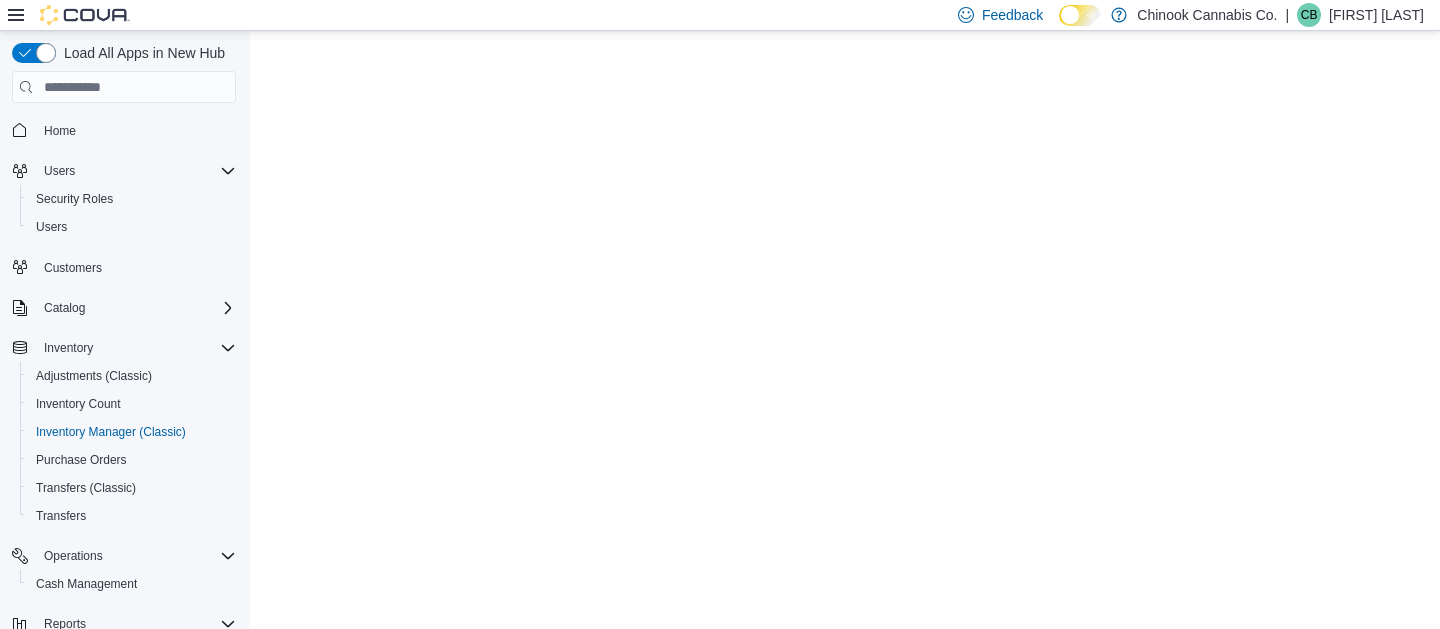 click at bounding box center [85, 15] 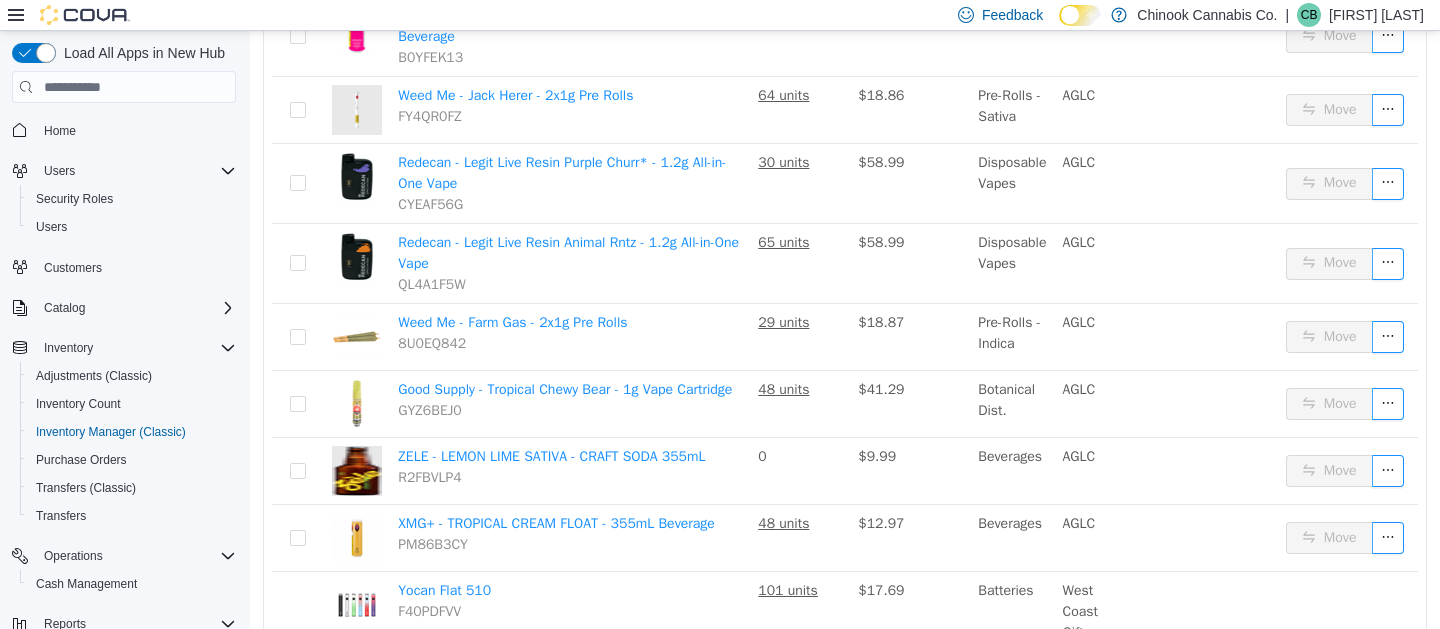scroll, scrollTop: 176, scrollLeft: 0, axis: vertical 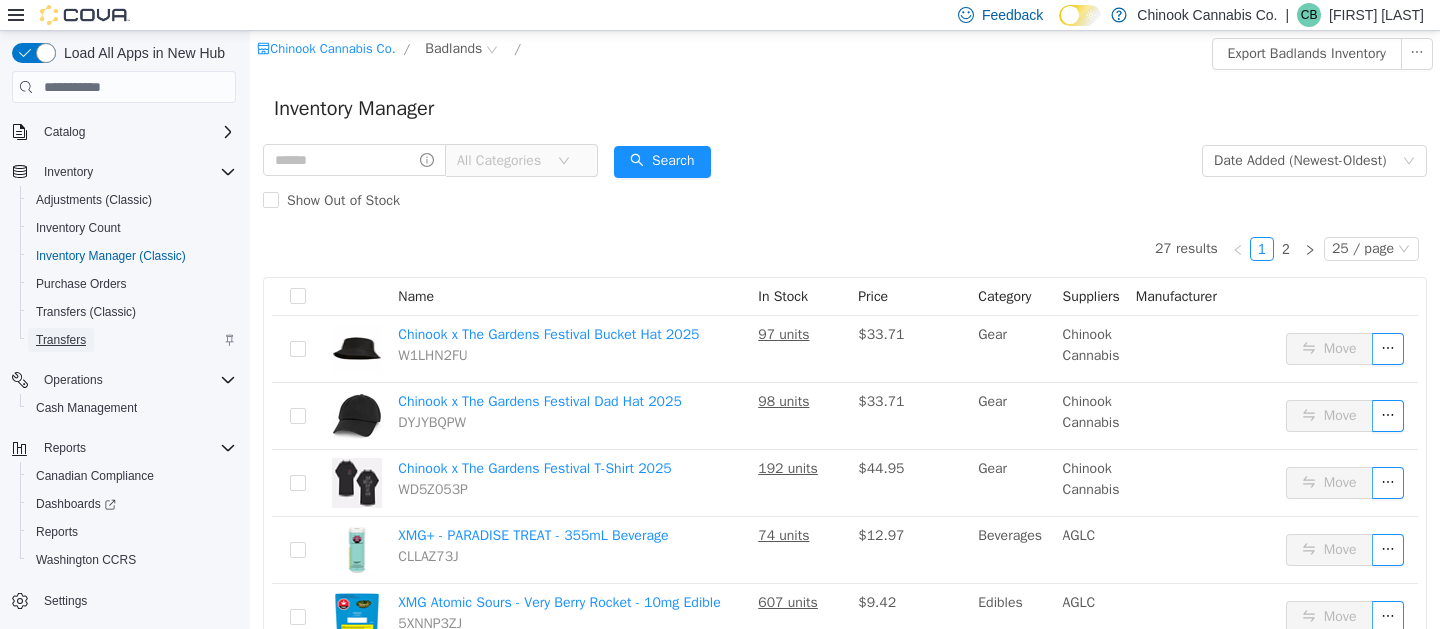 click on "Transfers" at bounding box center (61, 340) 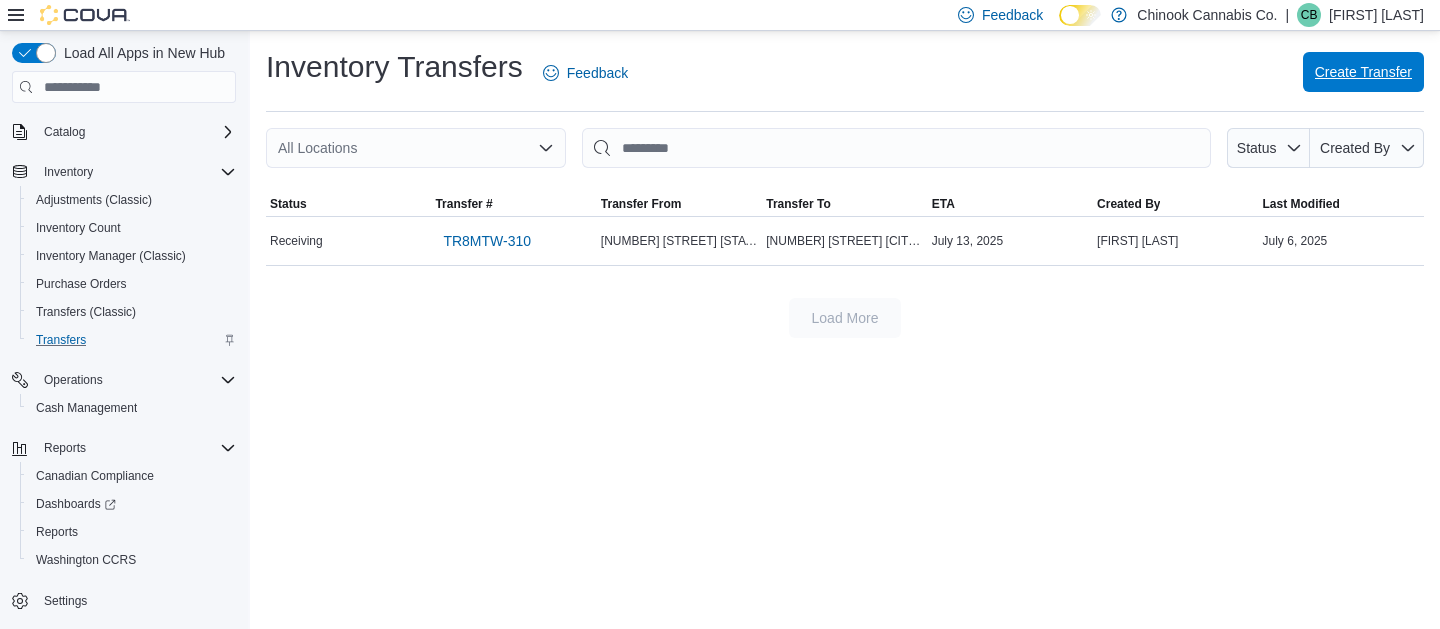 click on "Create Transfer" at bounding box center [1363, 72] 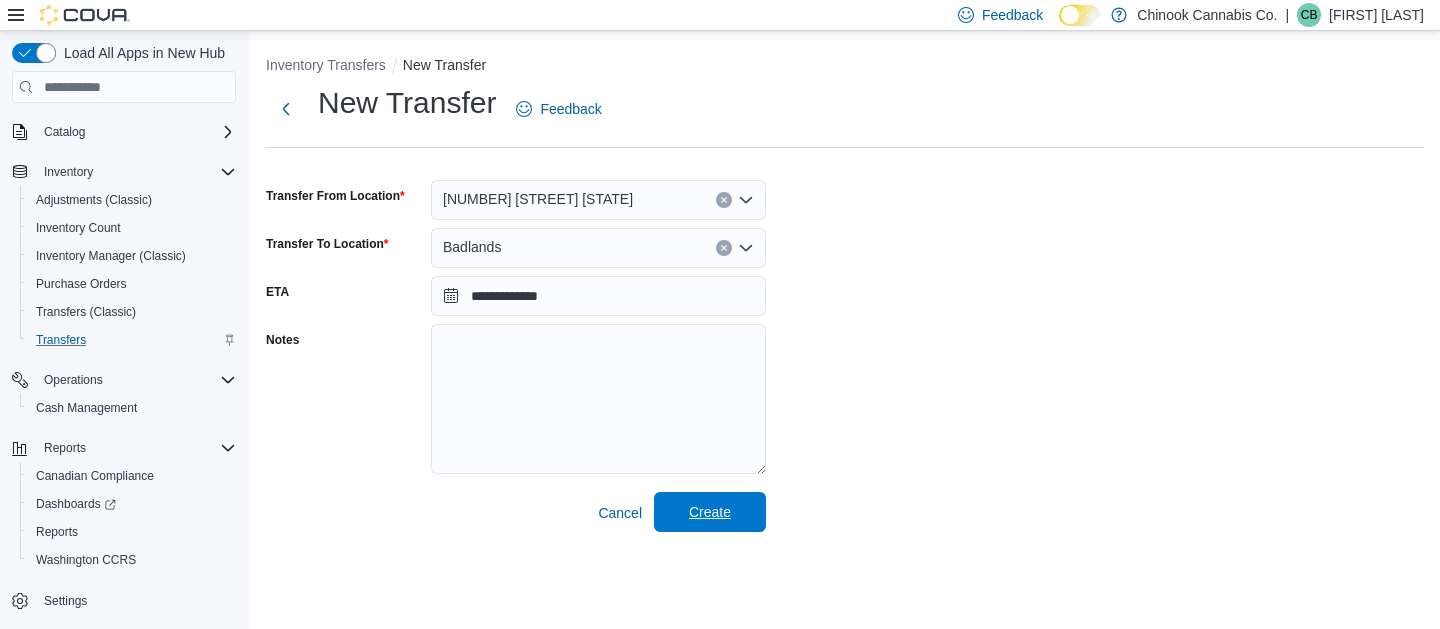 click on "Create" at bounding box center (710, 512) 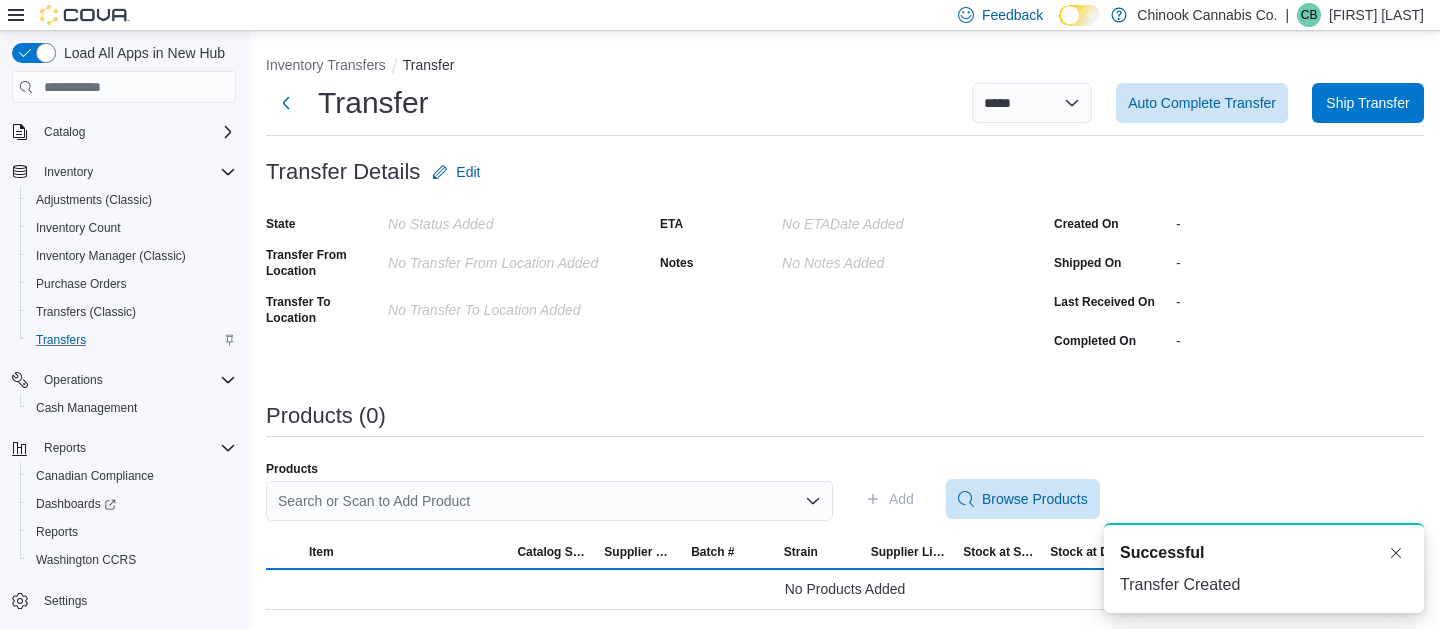 scroll, scrollTop: 0, scrollLeft: 0, axis: both 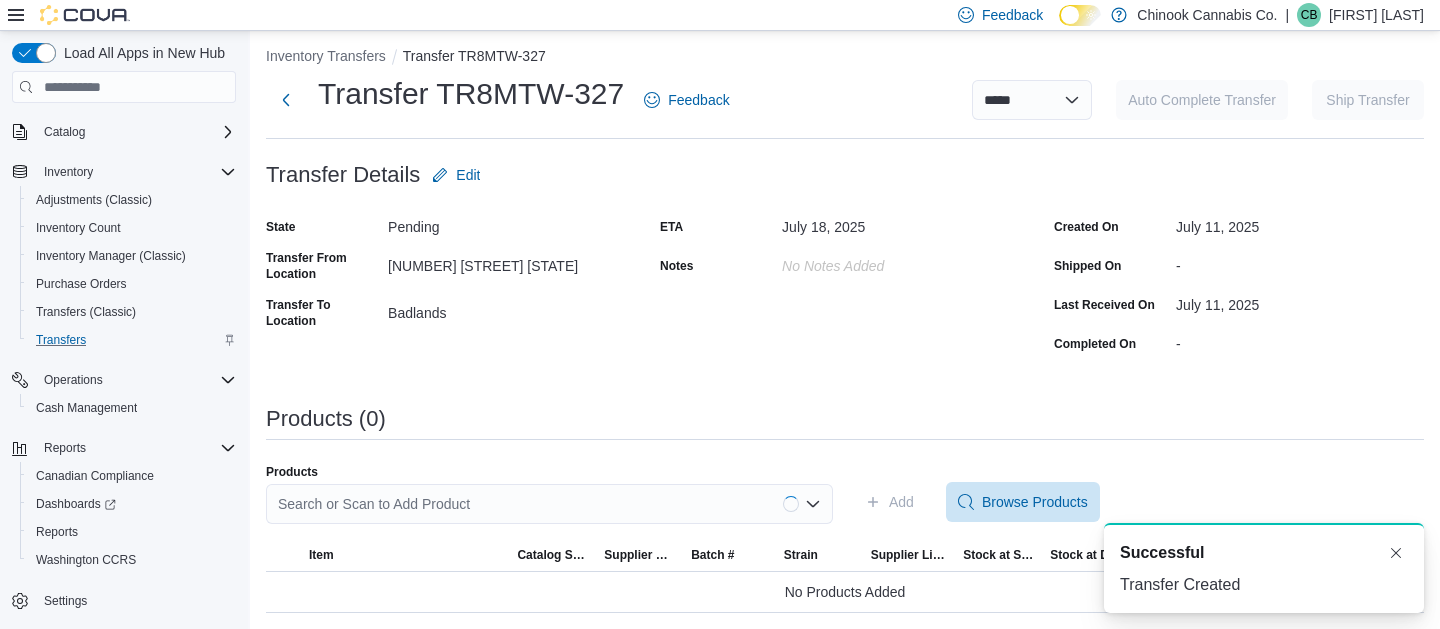 click on "Search or Scan to Add Product" at bounding box center (549, 504) 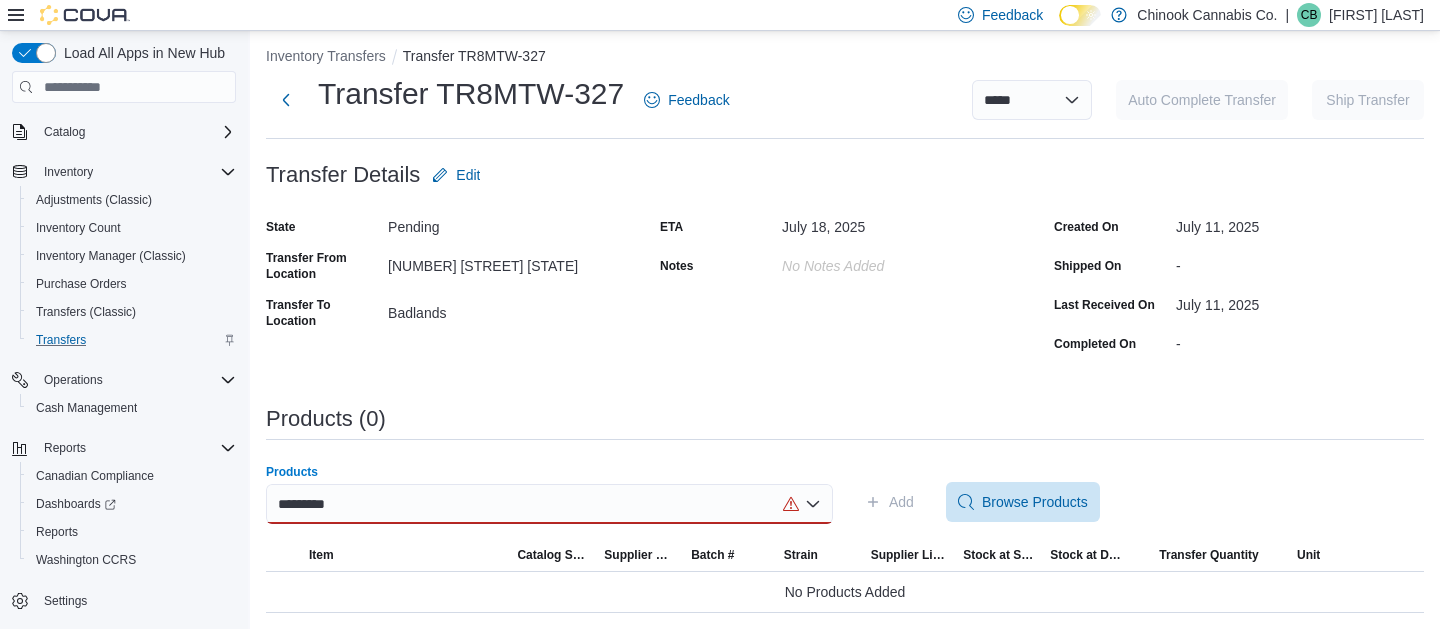 type on "*********" 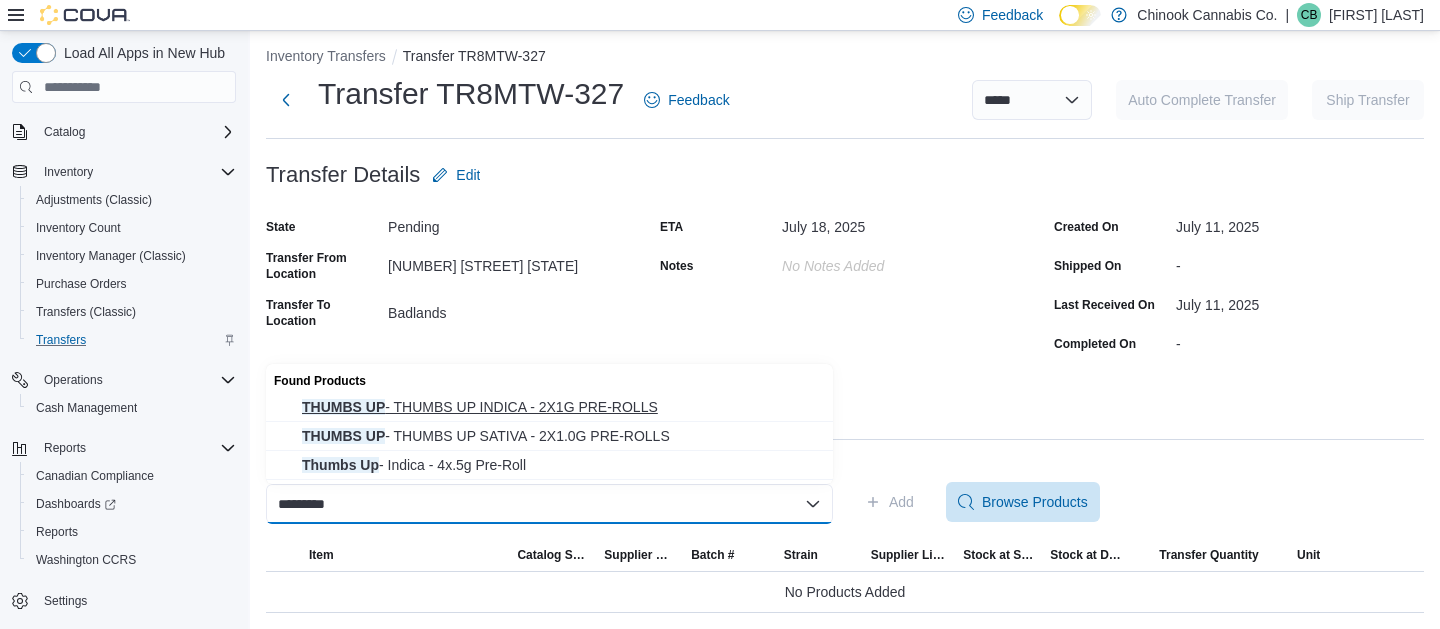 click on "THUMBS UP  - THUMBS UP INDICA - 2X1G PRE-ROLLS" at bounding box center (561, 407) 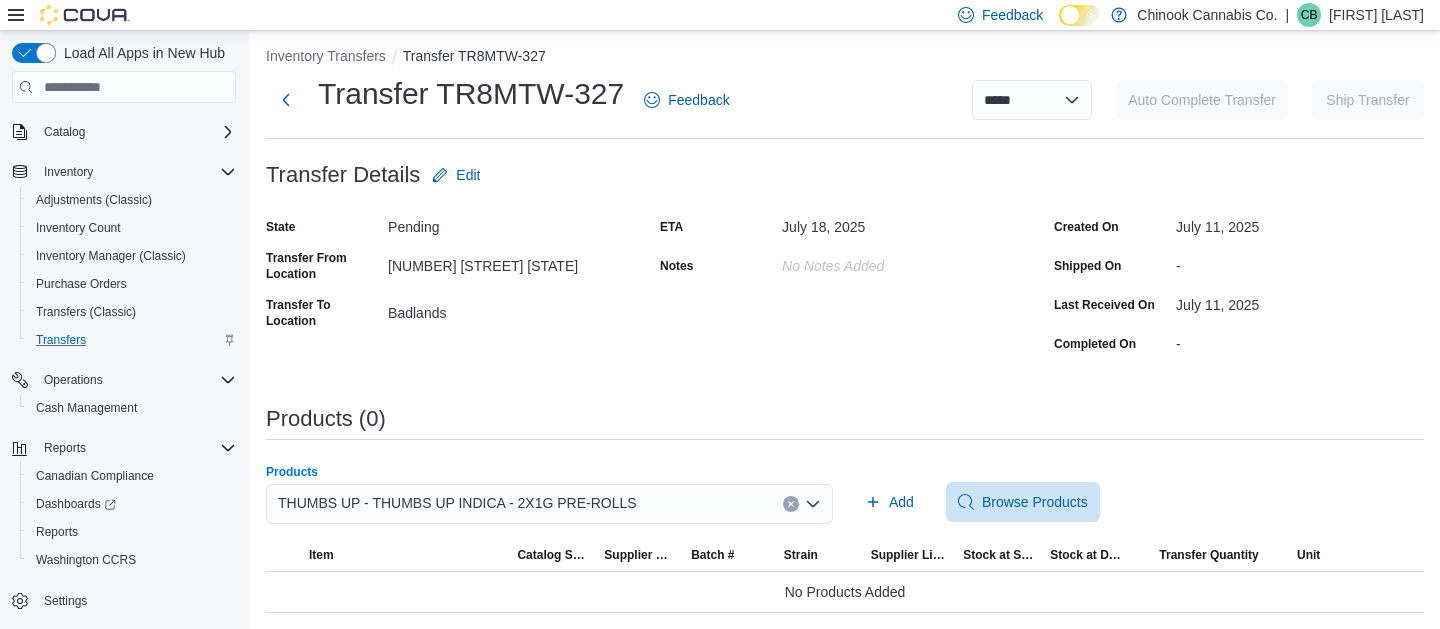 click at bounding box center (791, 504) 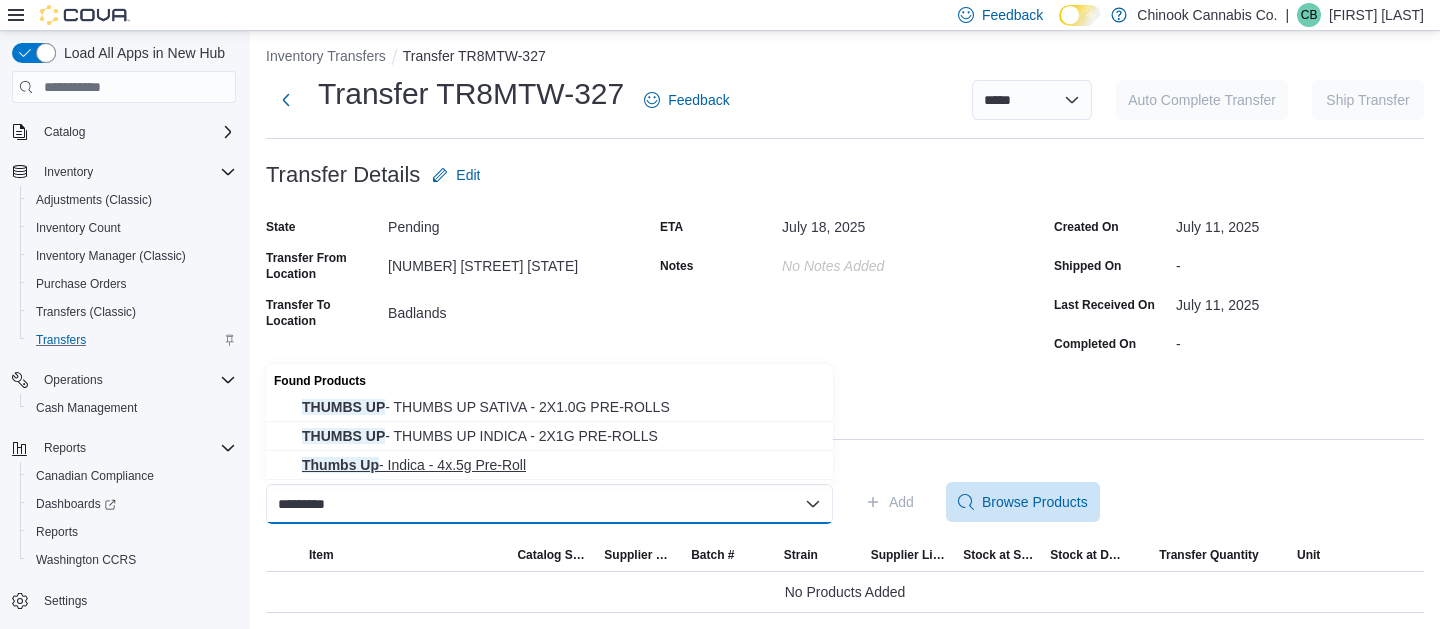 type on "*********" 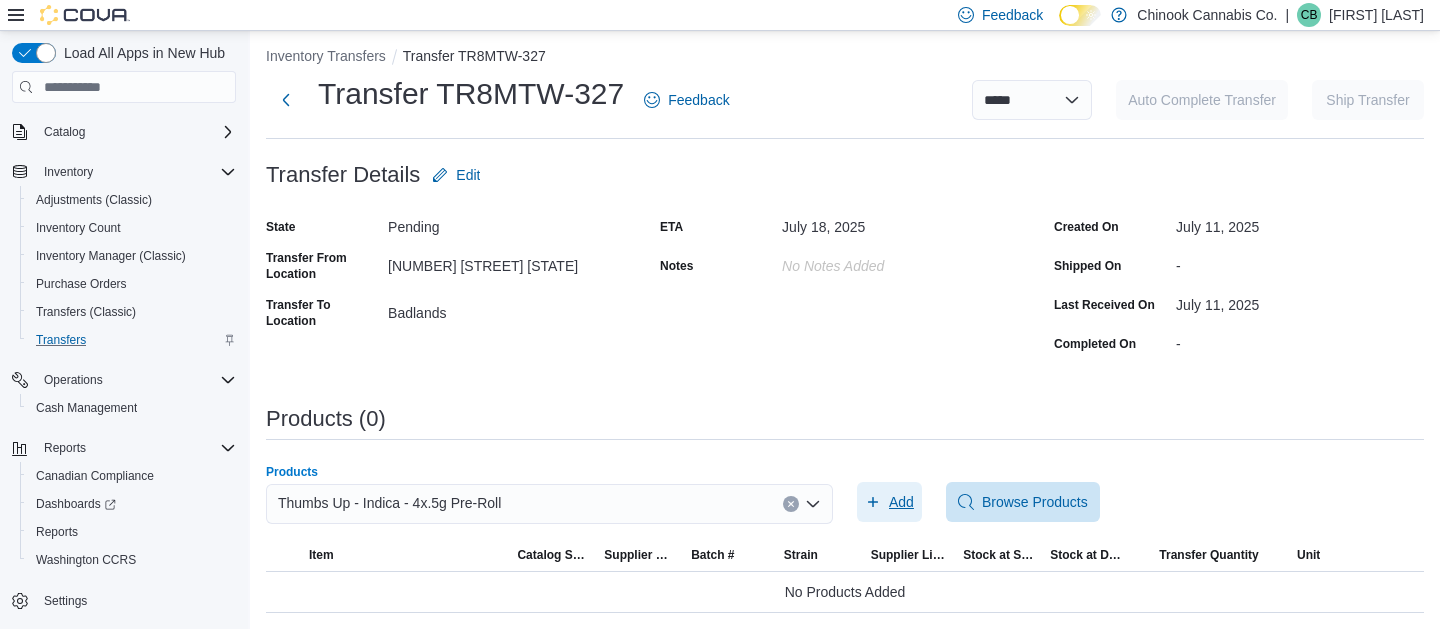 click on "Add" at bounding box center [901, 502] 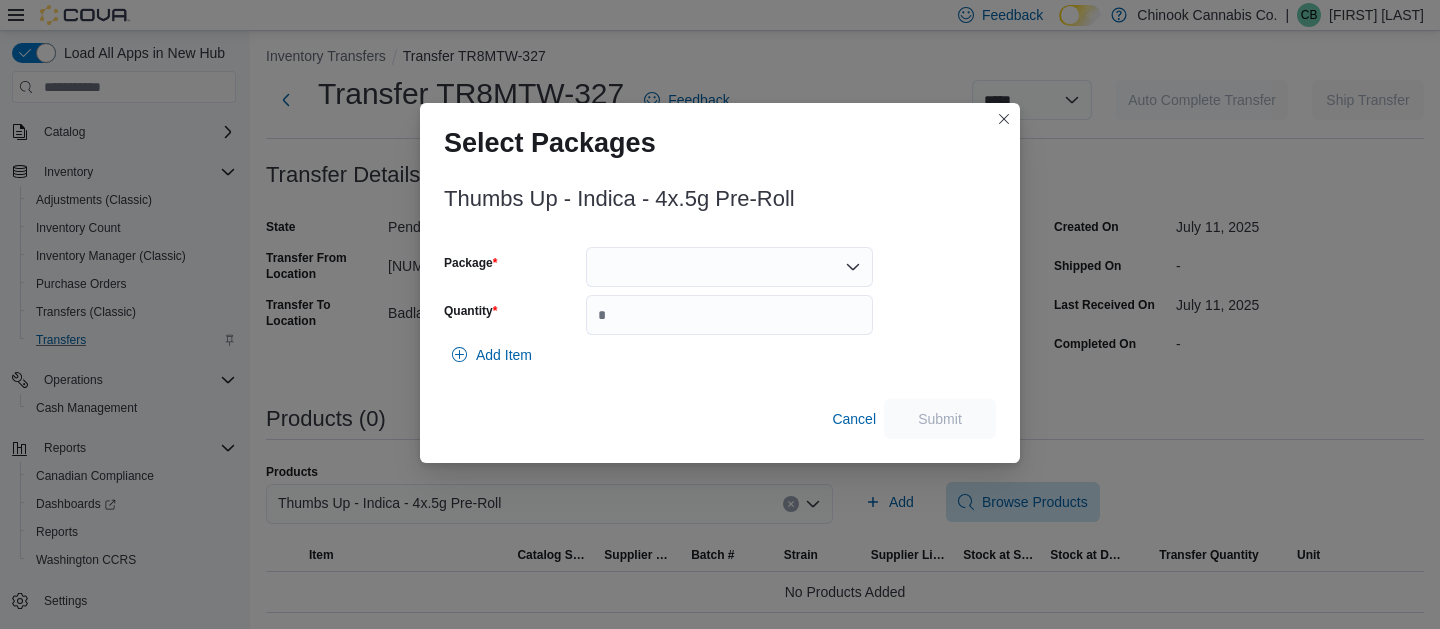 click at bounding box center (729, 267) 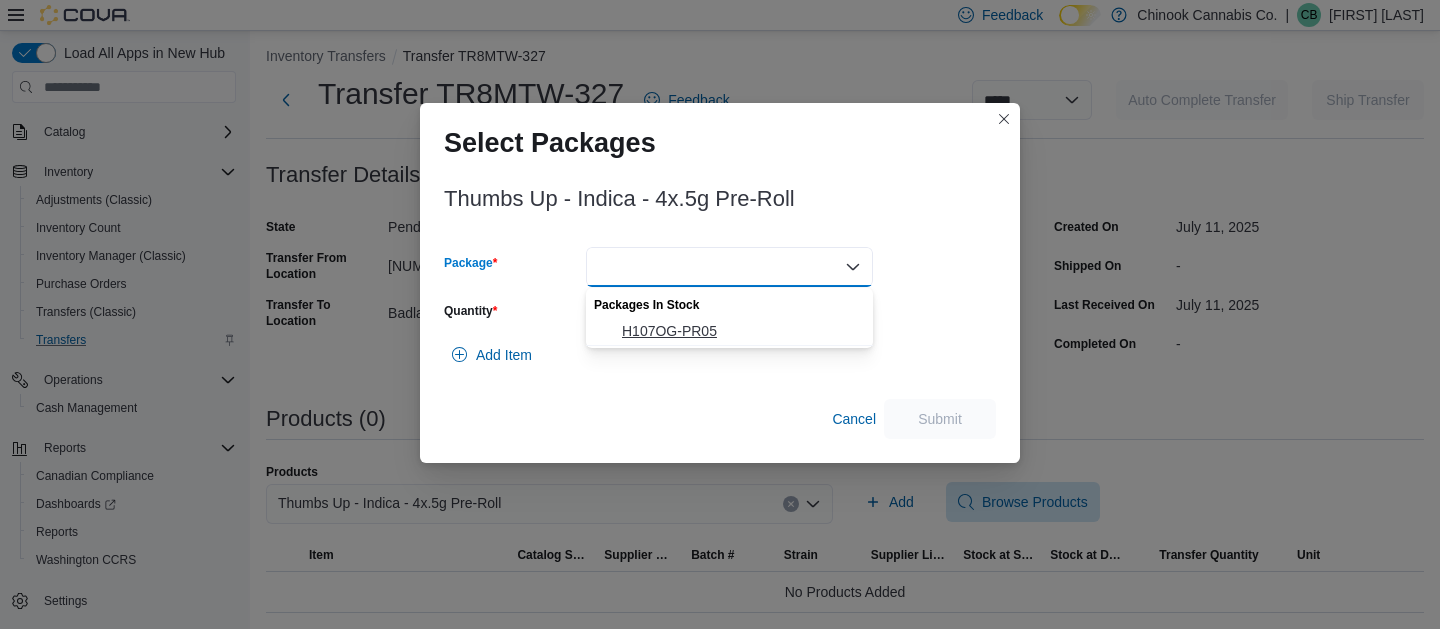 click on "H107OG-PR05" at bounding box center [741, 331] 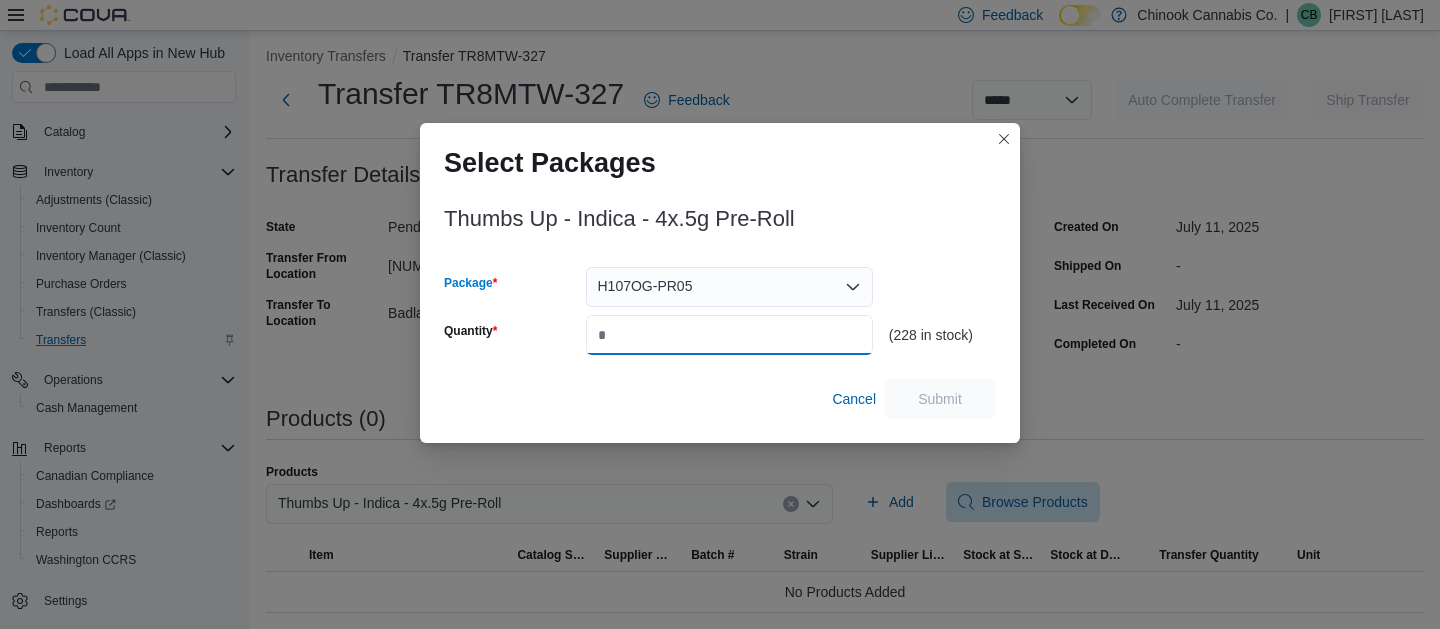click on "Quantity" at bounding box center (729, 335) 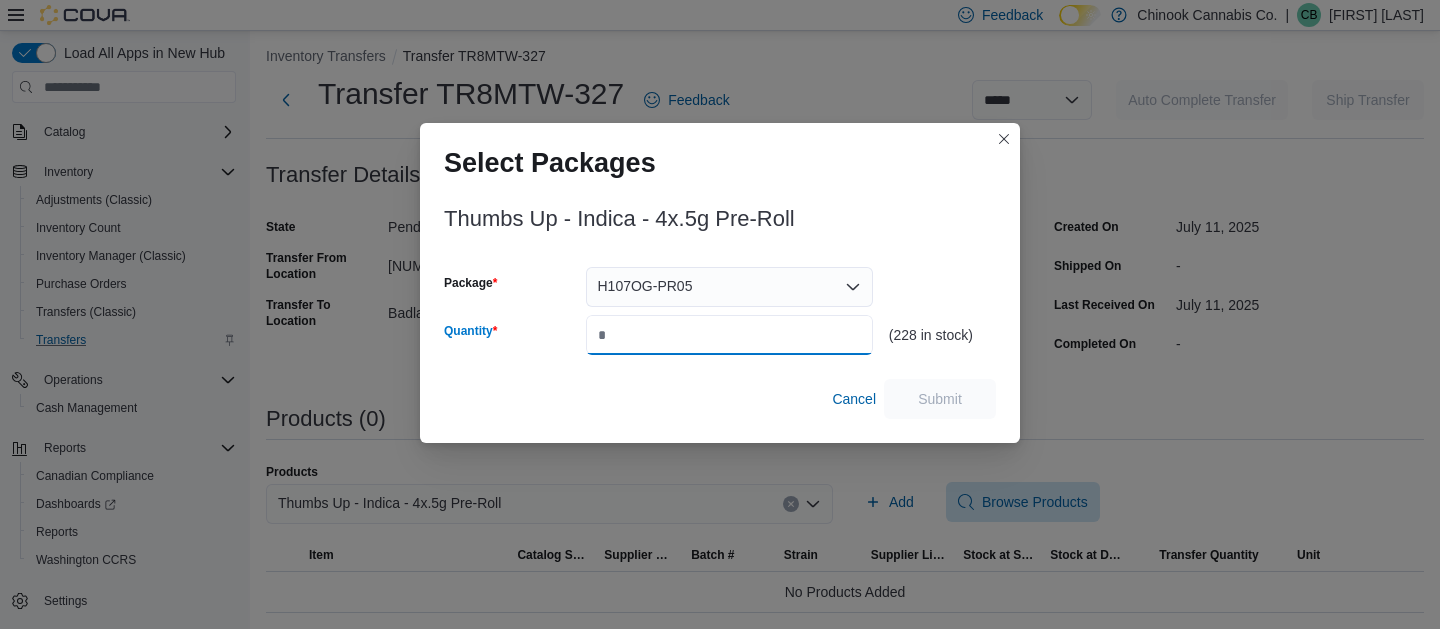 click on "Quantity" at bounding box center [729, 335] 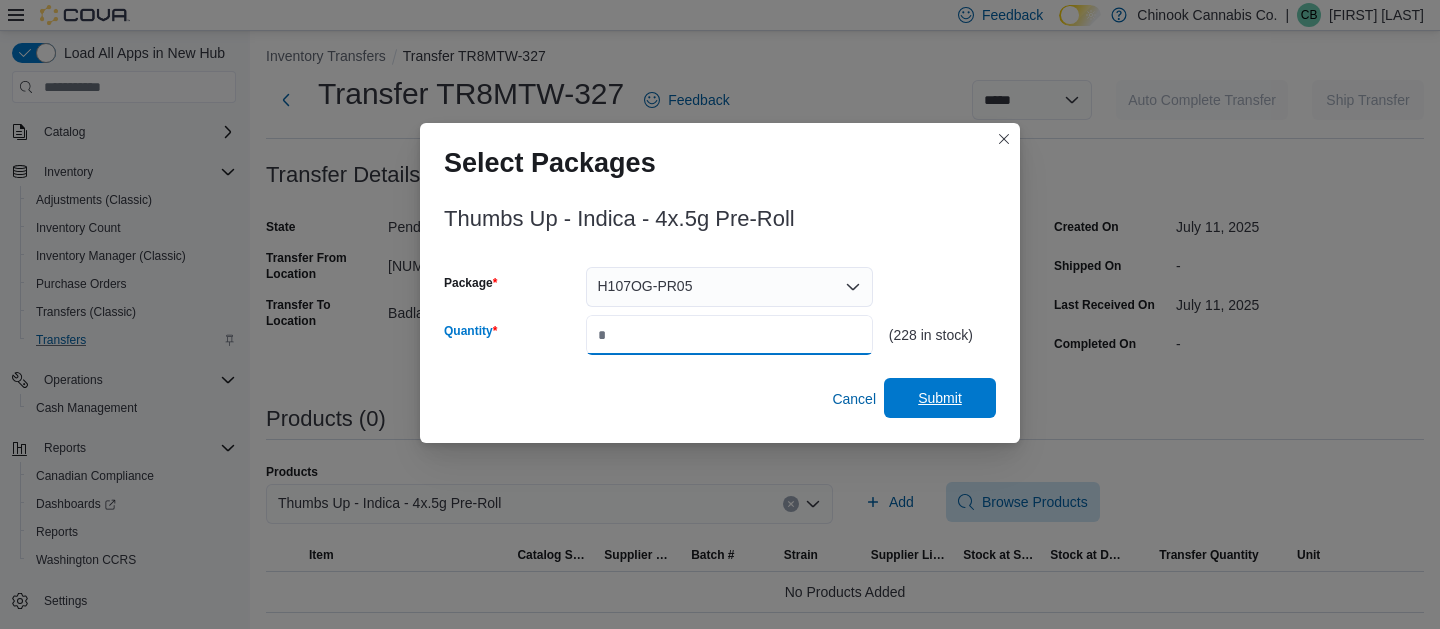 type on "**" 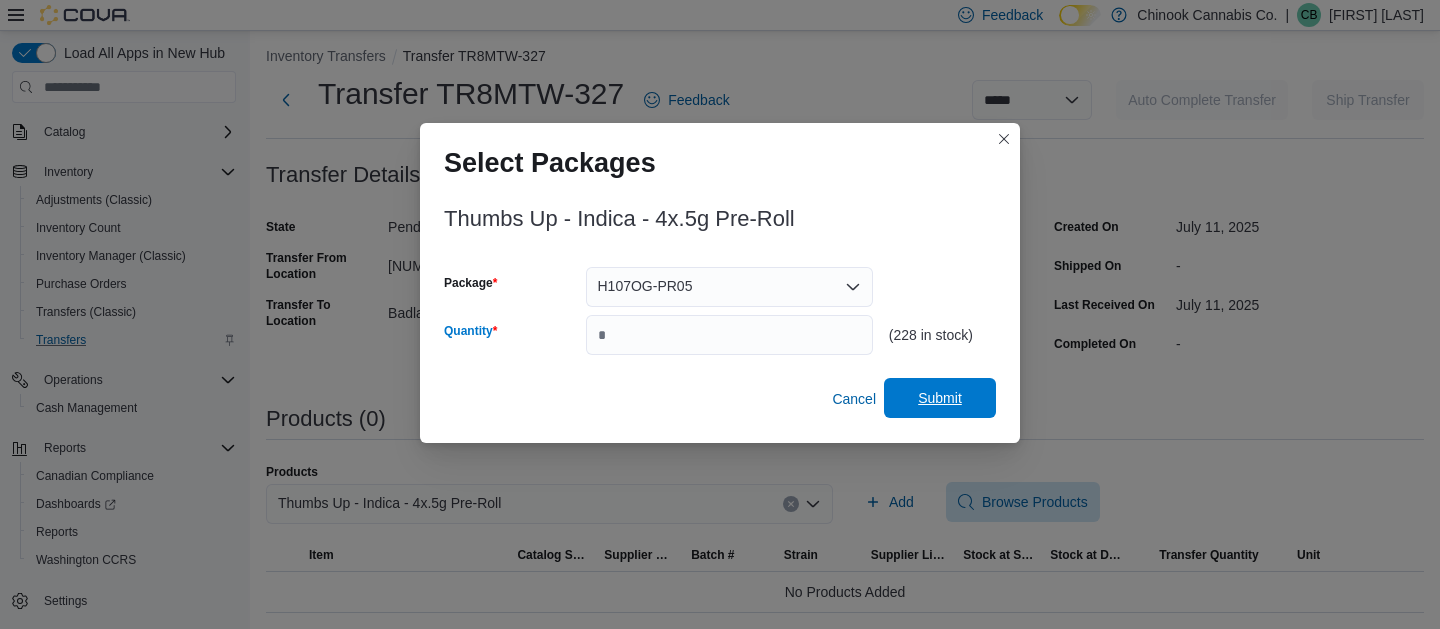 click on "Submit" at bounding box center [940, 398] 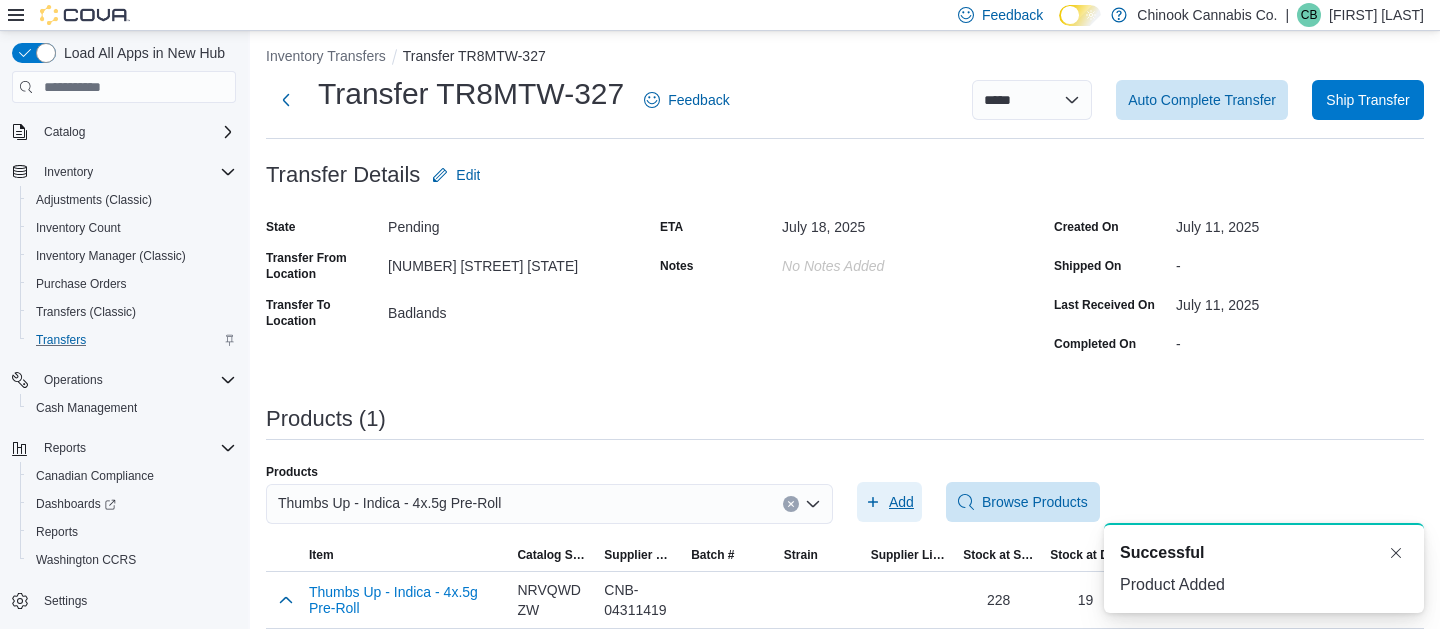 scroll, scrollTop: 0, scrollLeft: 0, axis: both 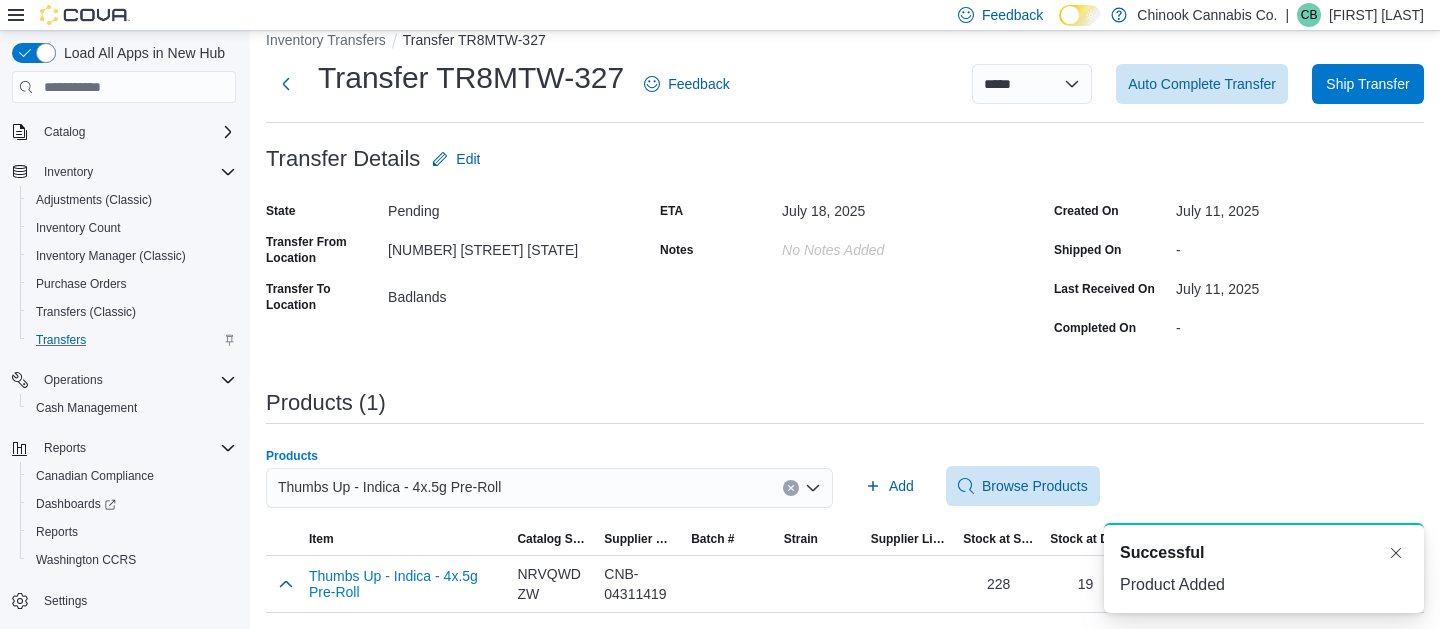 click 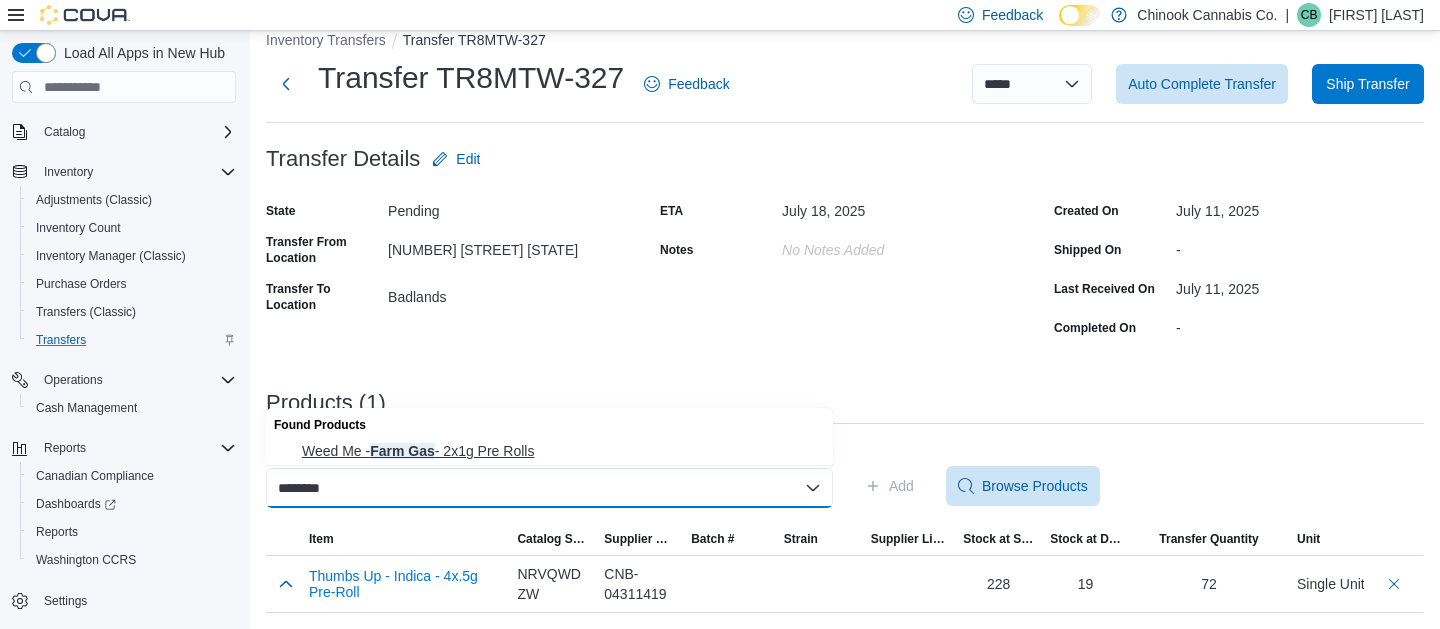 type on "********" 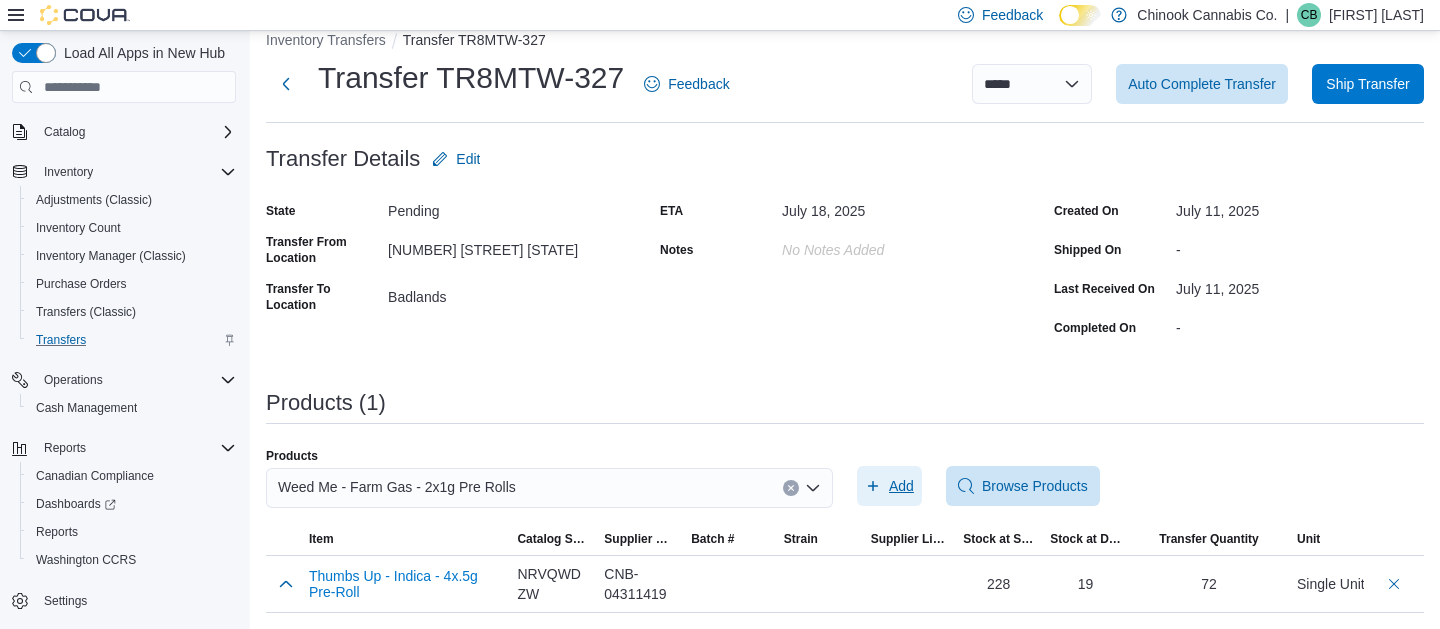 click on "Add" at bounding box center (901, 486) 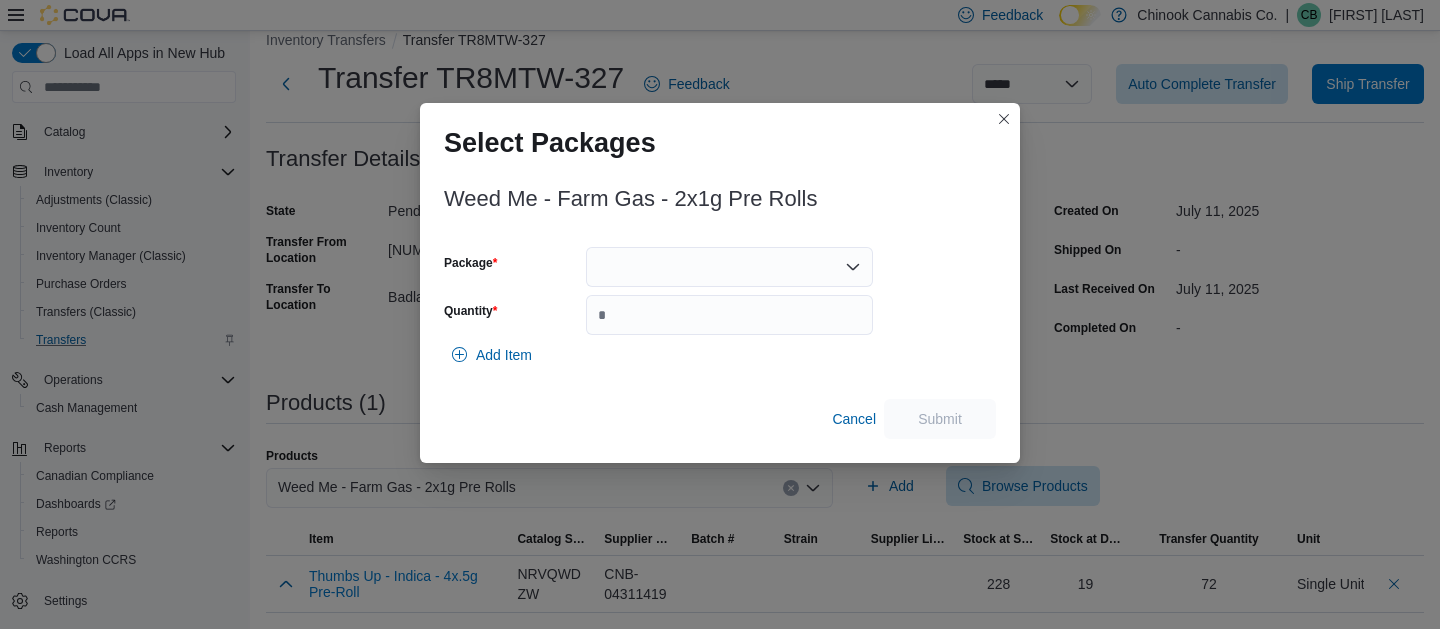 click at bounding box center [729, 267] 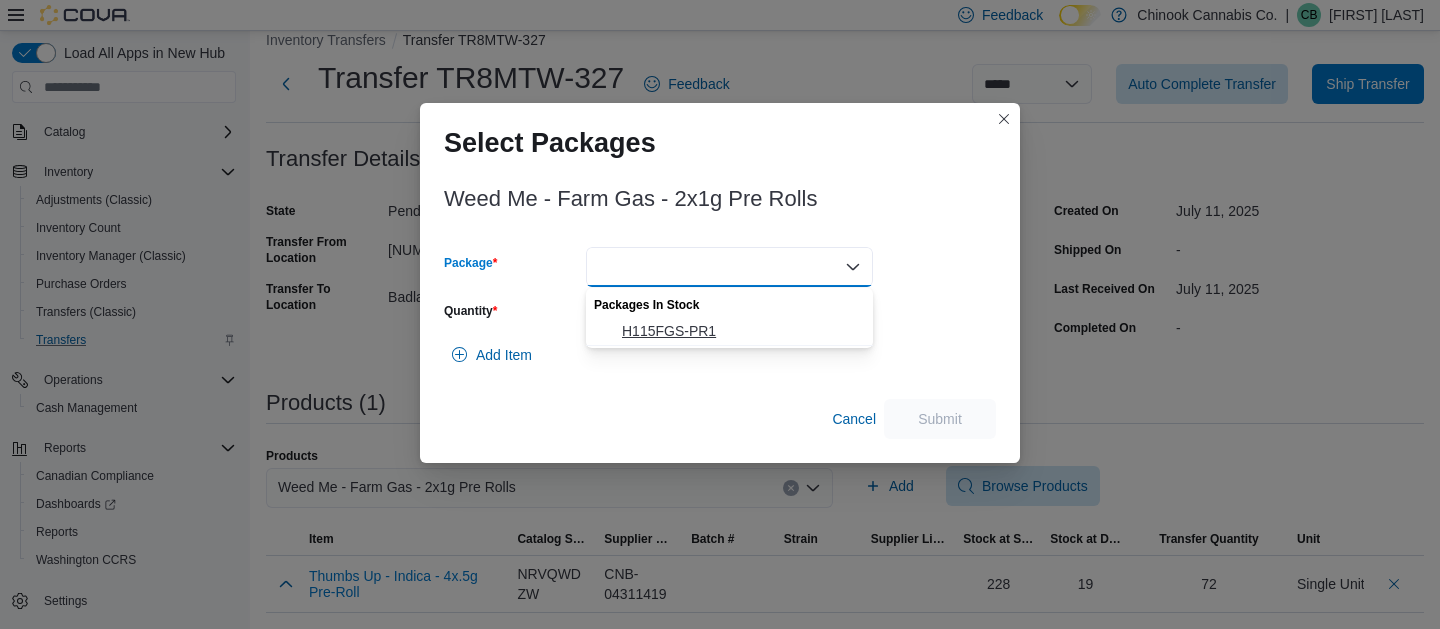 click on "H115FGS-PR1" at bounding box center [741, 331] 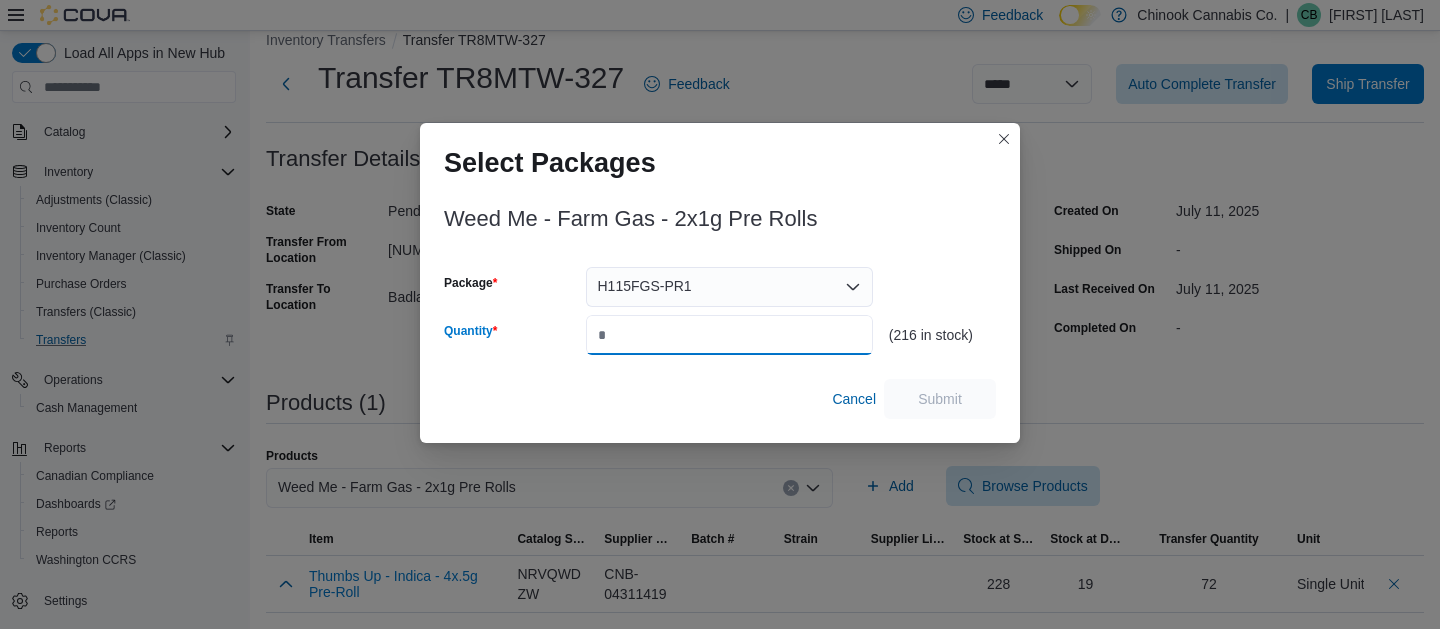click on "Quantity" at bounding box center [729, 335] 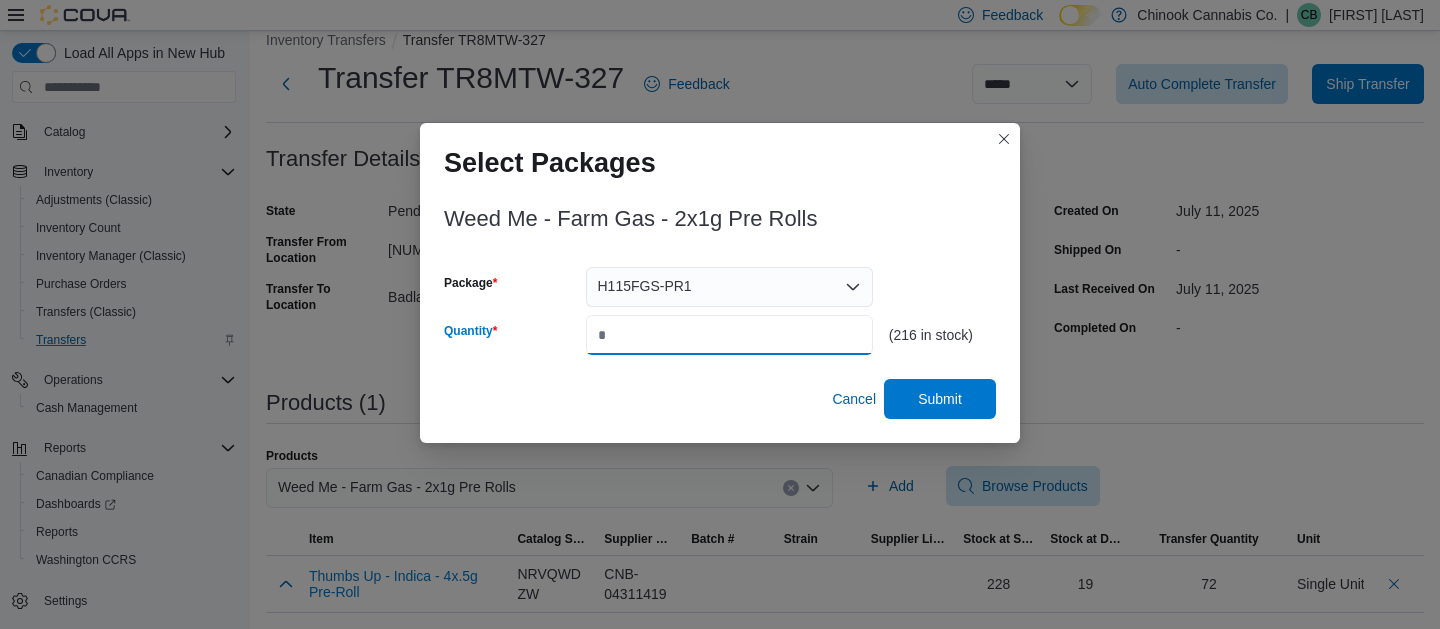 type on "**" 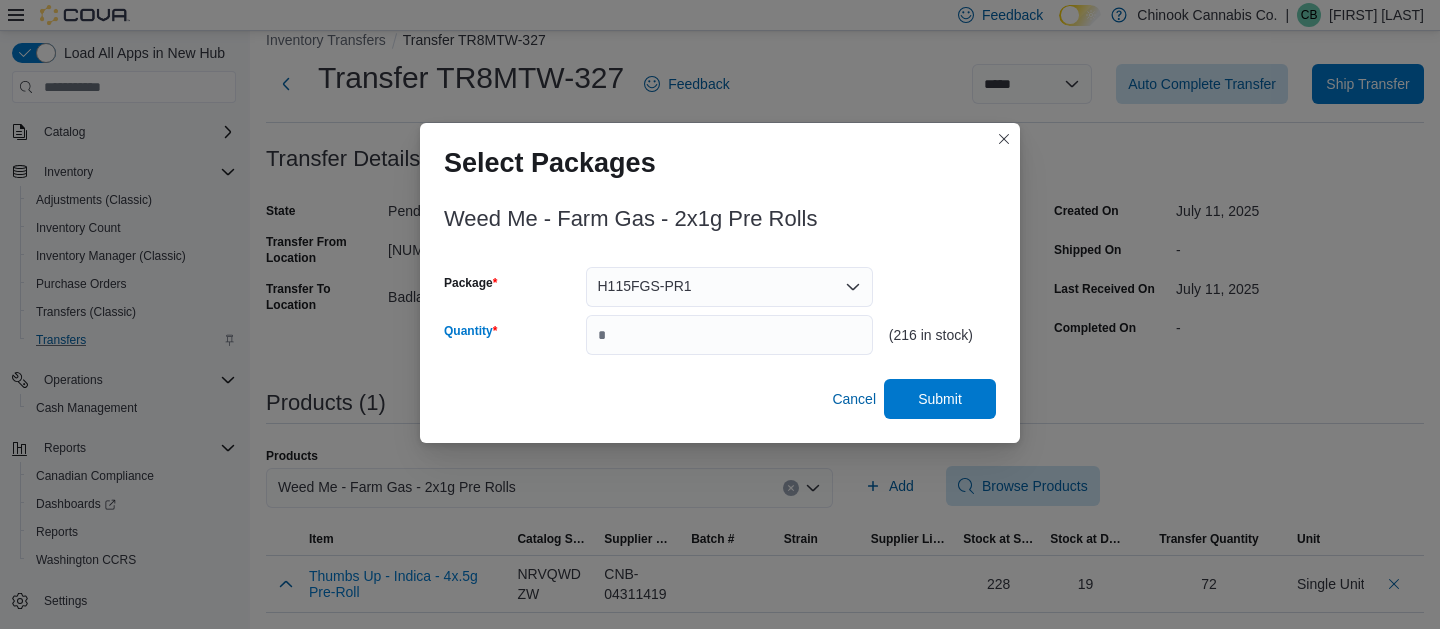 click on "Weed Me - Farm Gas - 2x1g Pre Rolls" at bounding box center [720, 219] 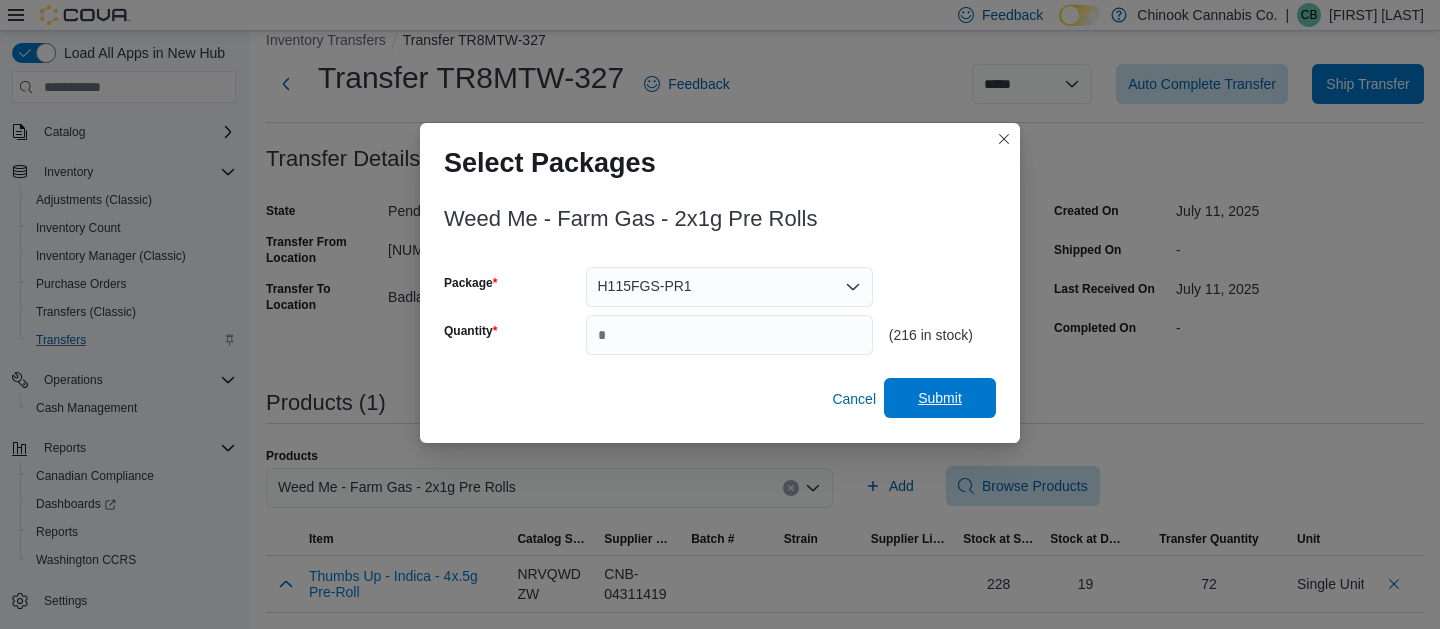 click on "Submit" at bounding box center [940, 398] 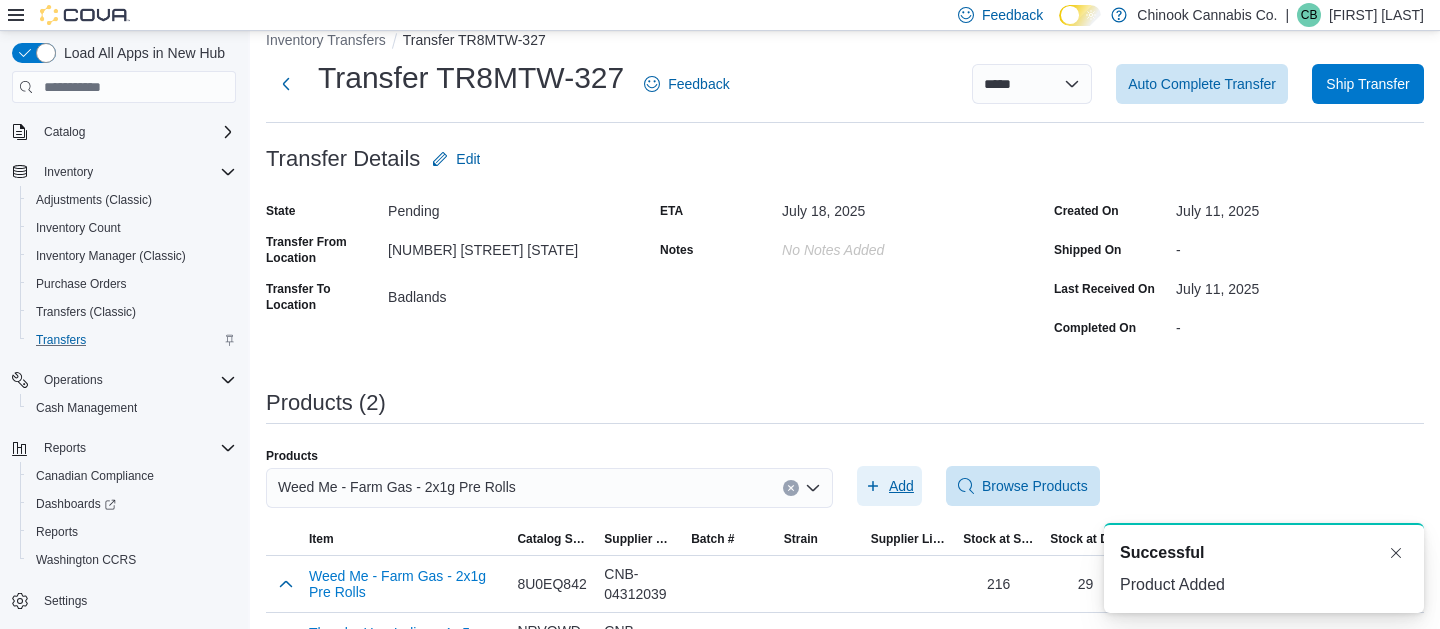 scroll, scrollTop: 0, scrollLeft: 0, axis: both 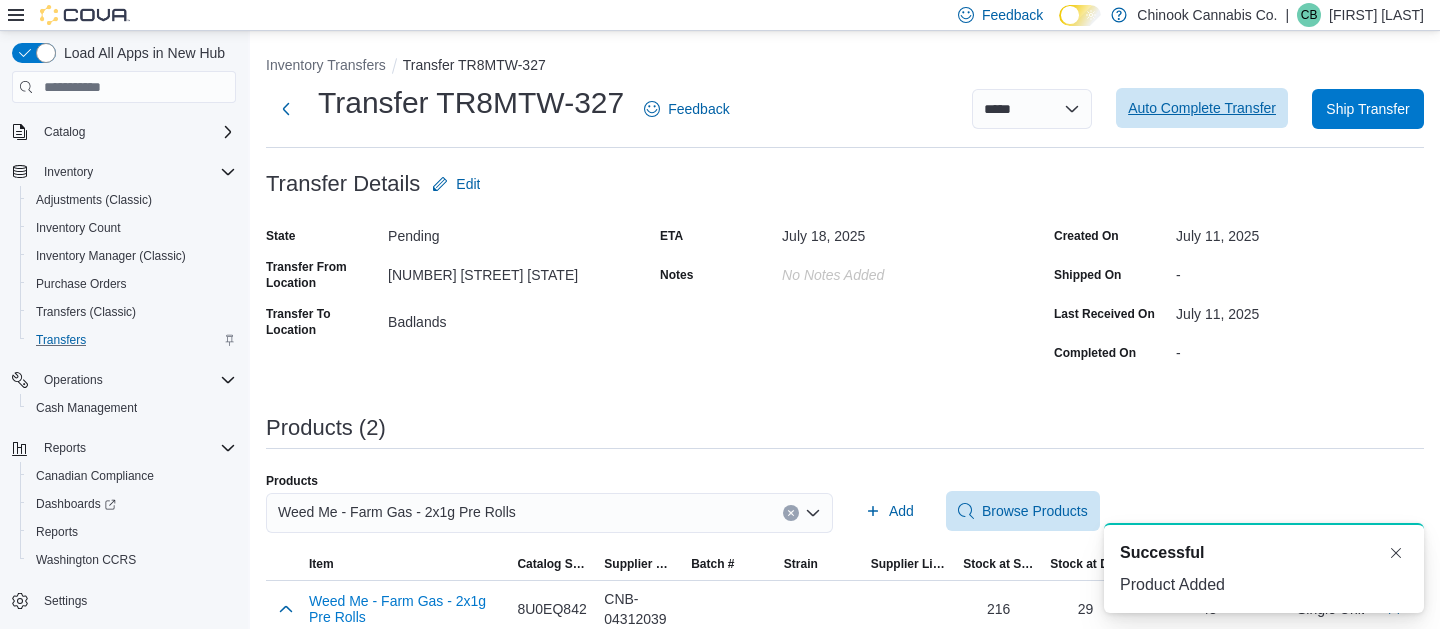 click on "Auto Complete Transfer" at bounding box center (1202, 108) 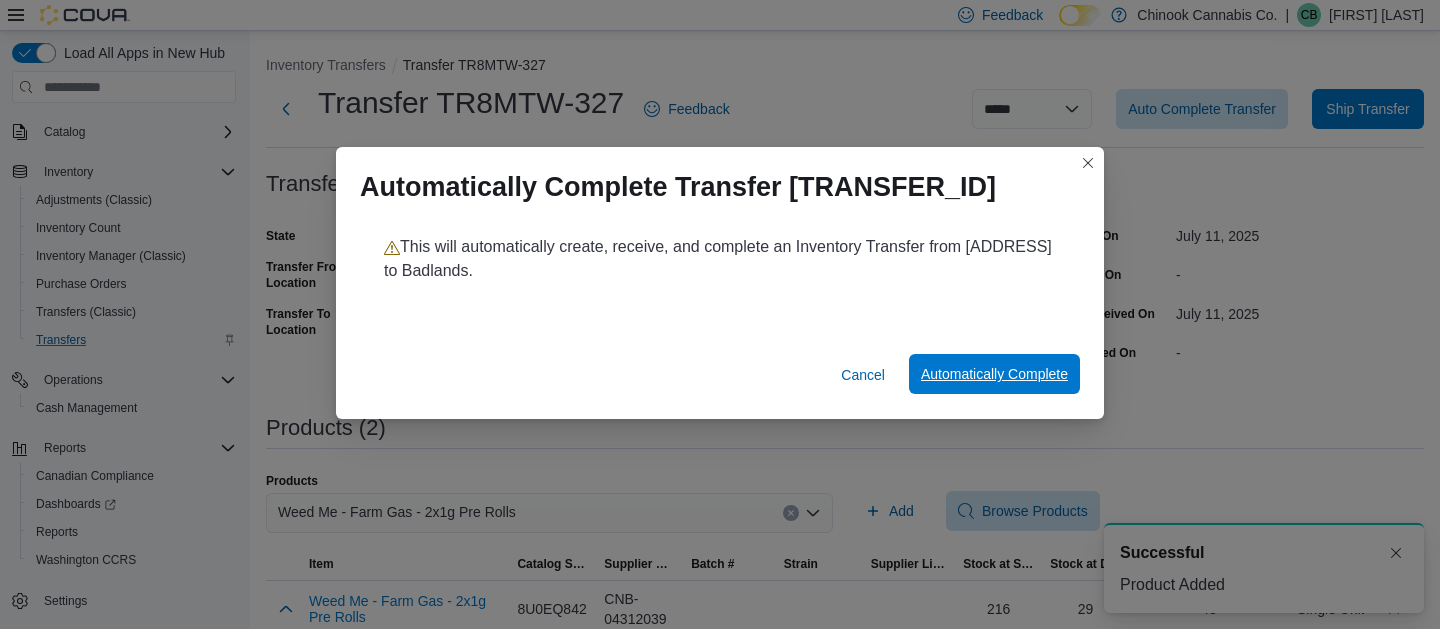 click on "Automatically Complete" at bounding box center [994, 374] 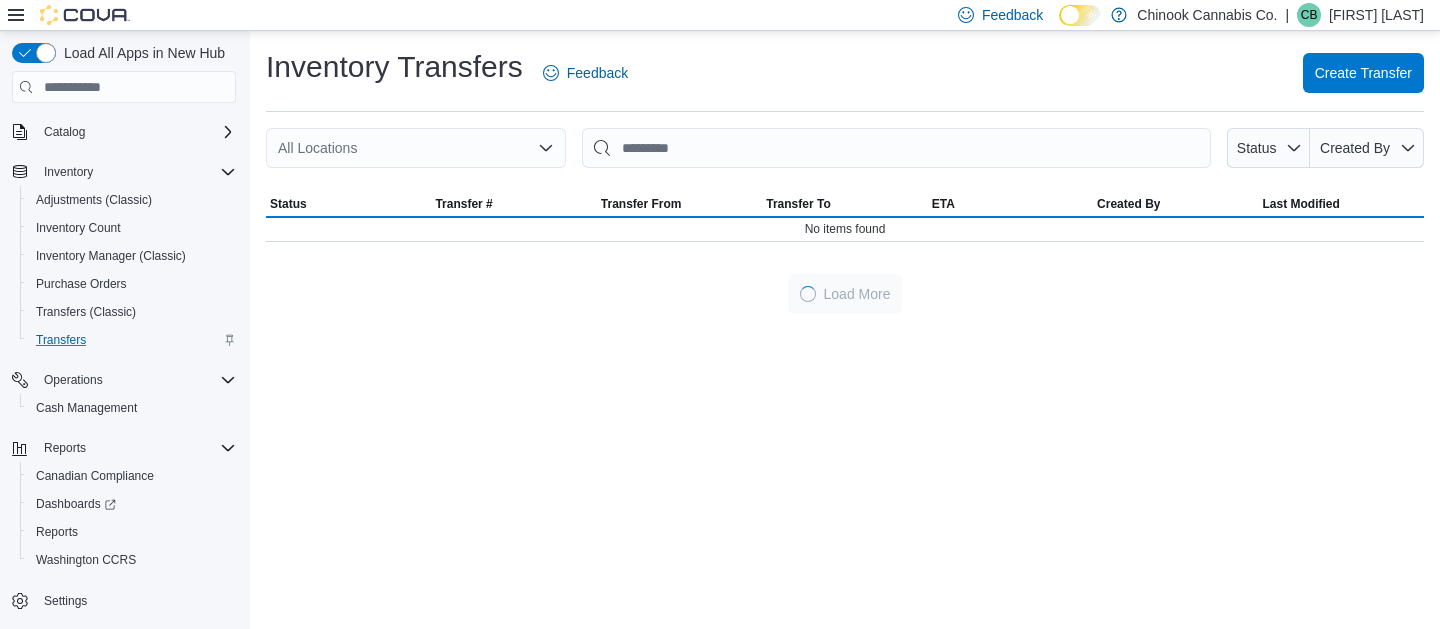 scroll, scrollTop: 0, scrollLeft: 0, axis: both 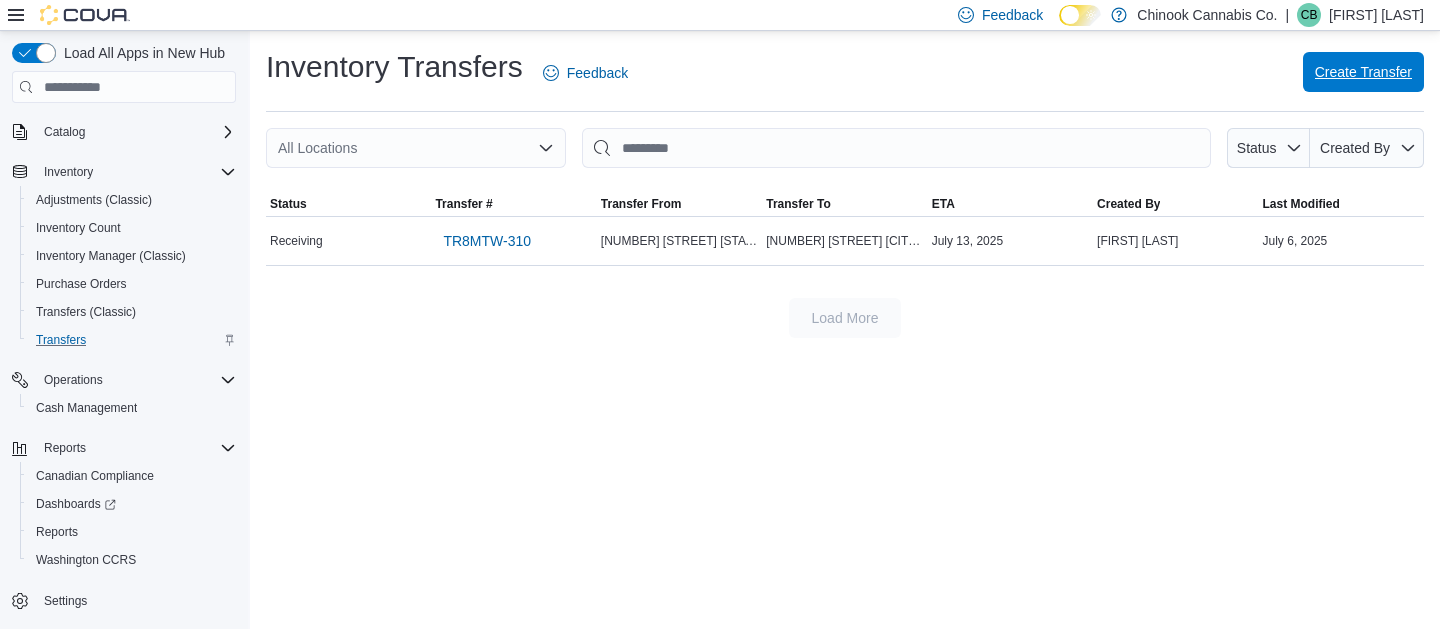 click on "Create Transfer" at bounding box center [1363, 72] 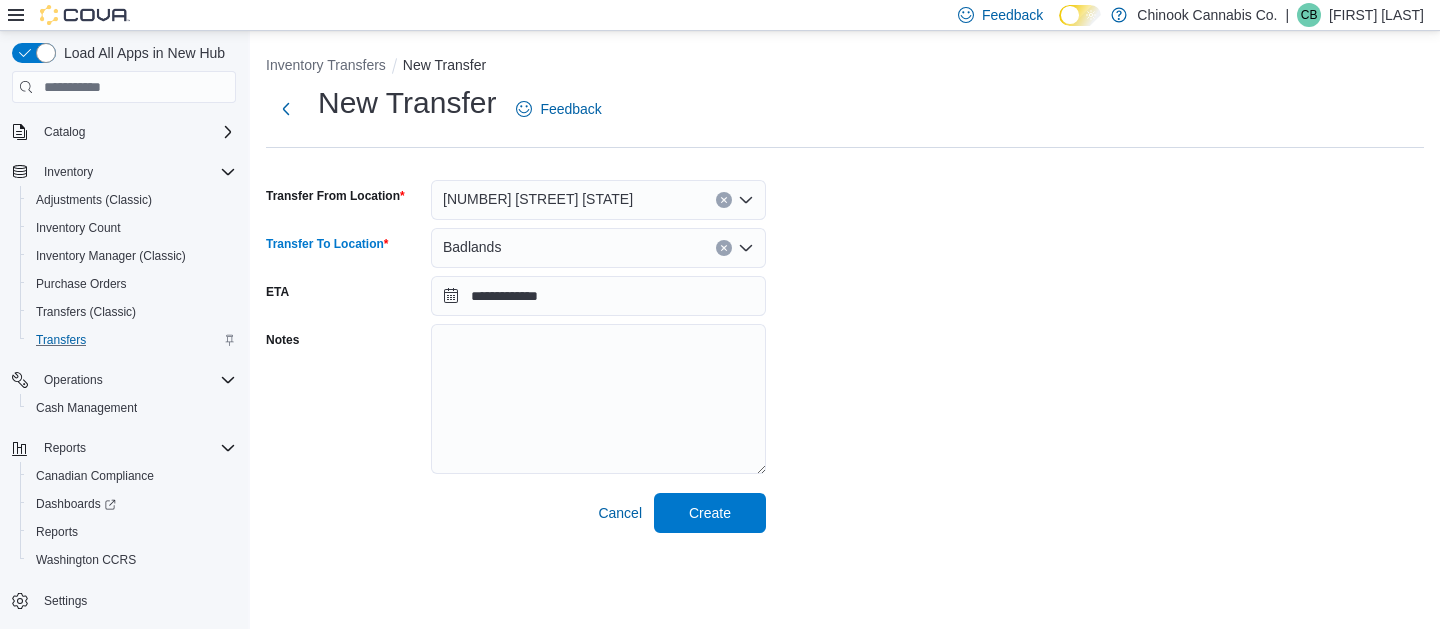 click on "Badlands" at bounding box center [472, 247] 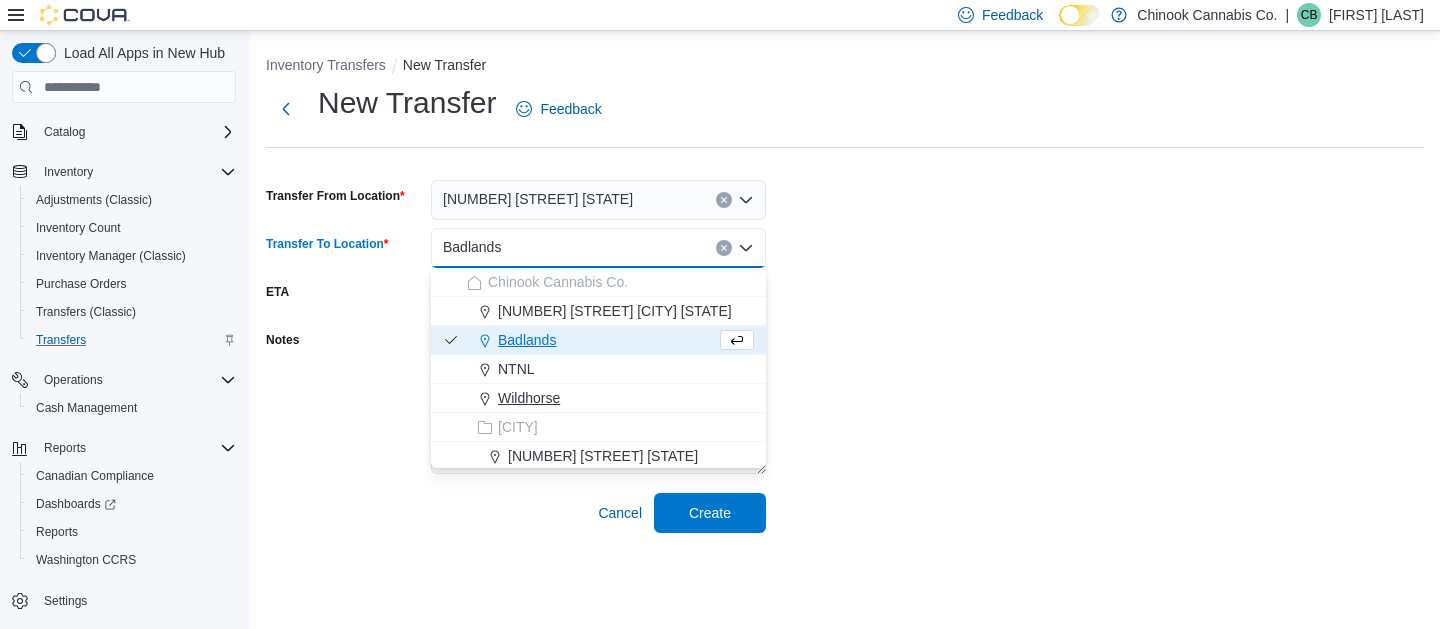 click on "Wildhorse" at bounding box center [598, 398] 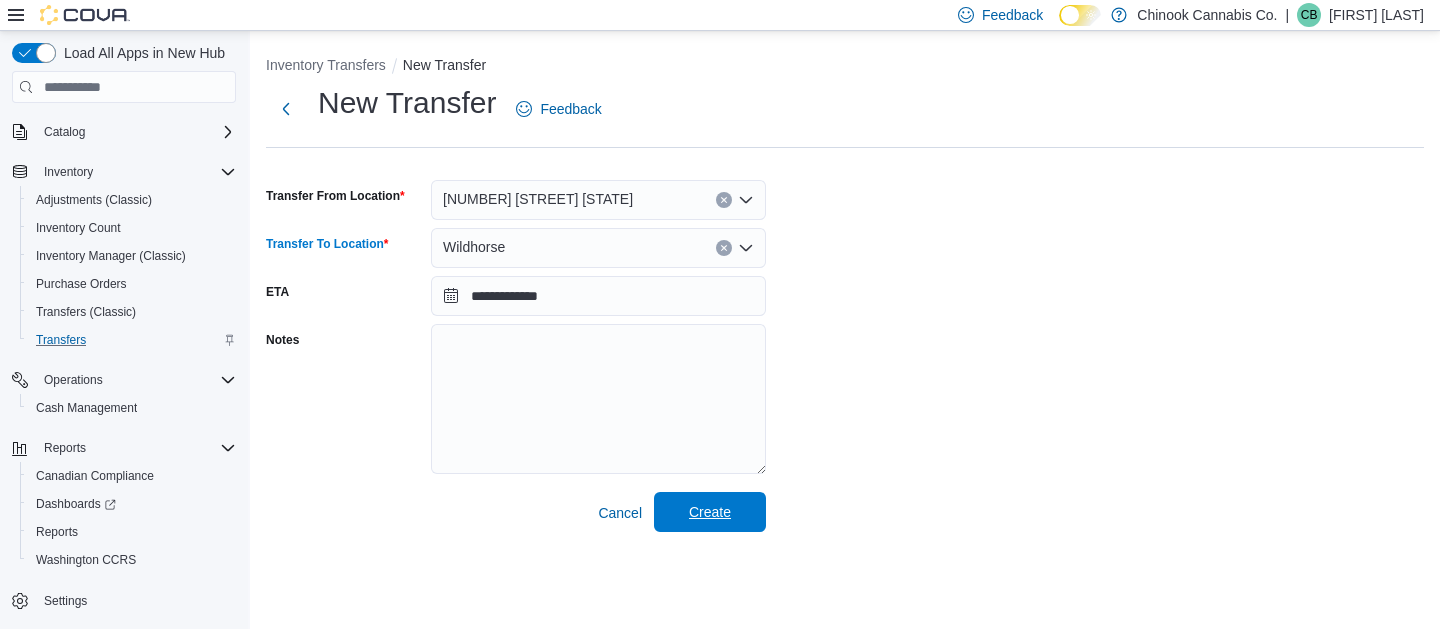 click on "Create" at bounding box center (710, 512) 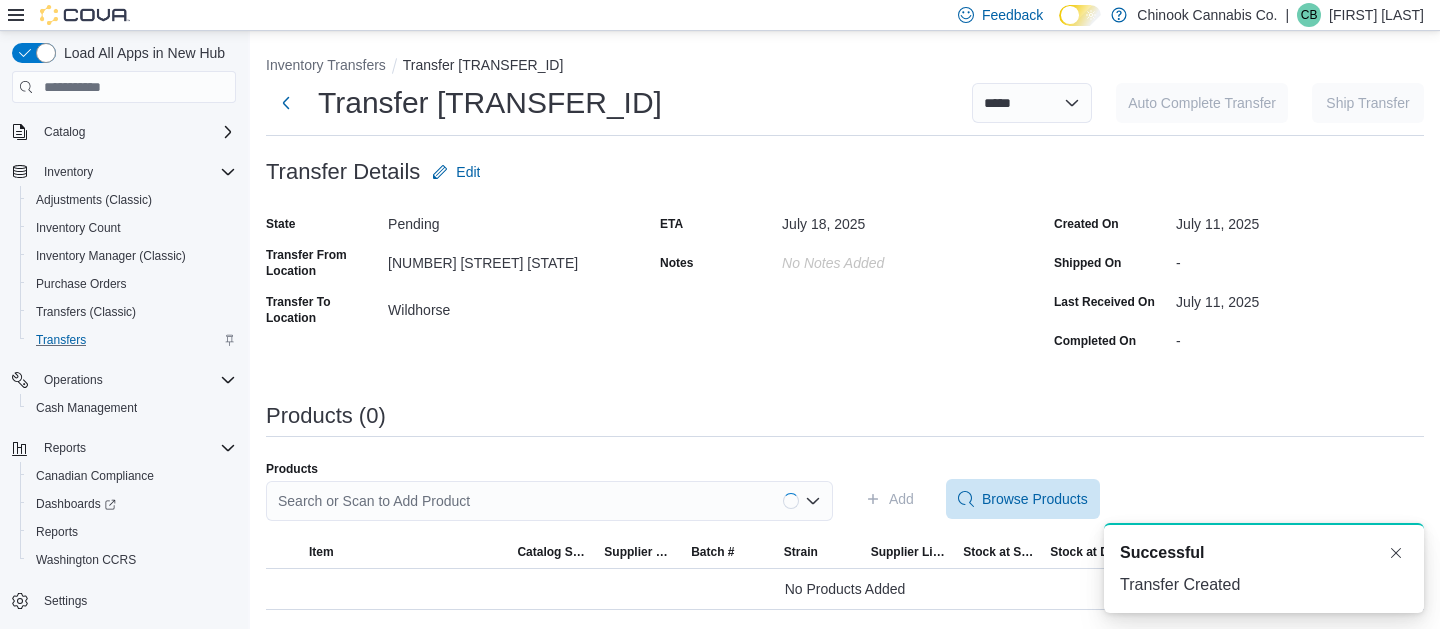 scroll, scrollTop: 0, scrollLeft: 0, axis: both 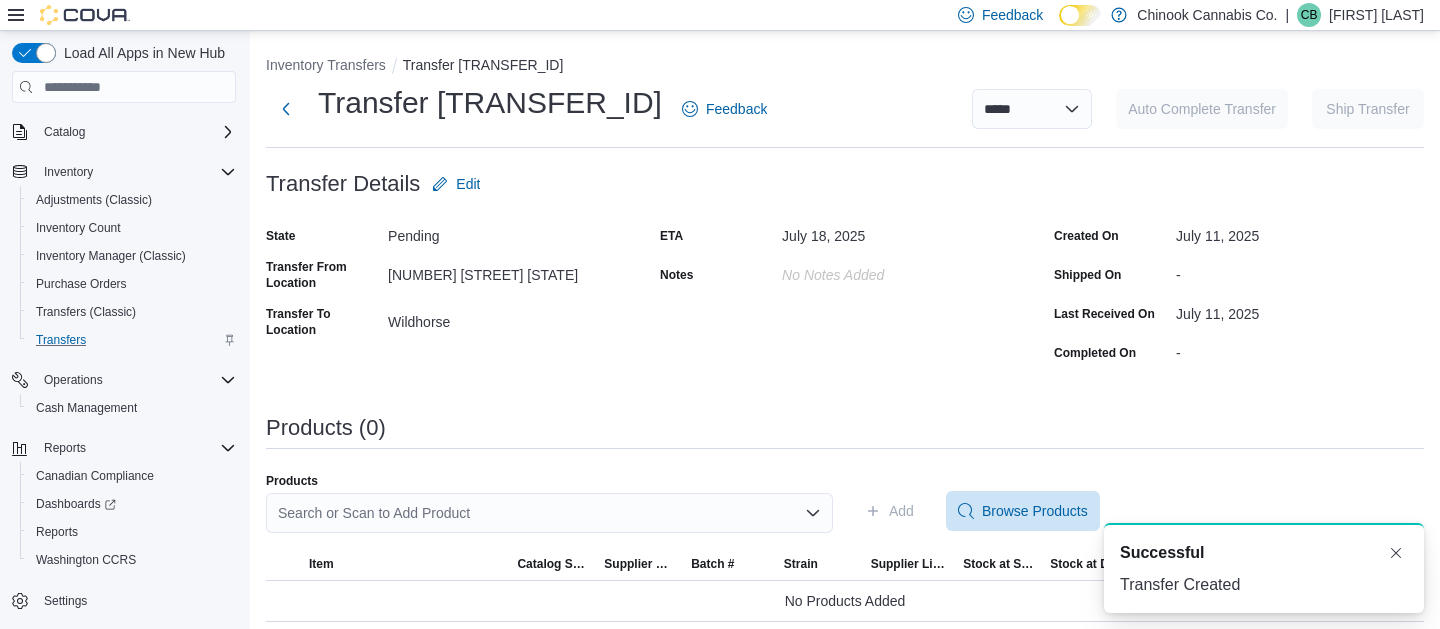 click on "Search or Scan to Add Product" at bounding box center [549, 513] 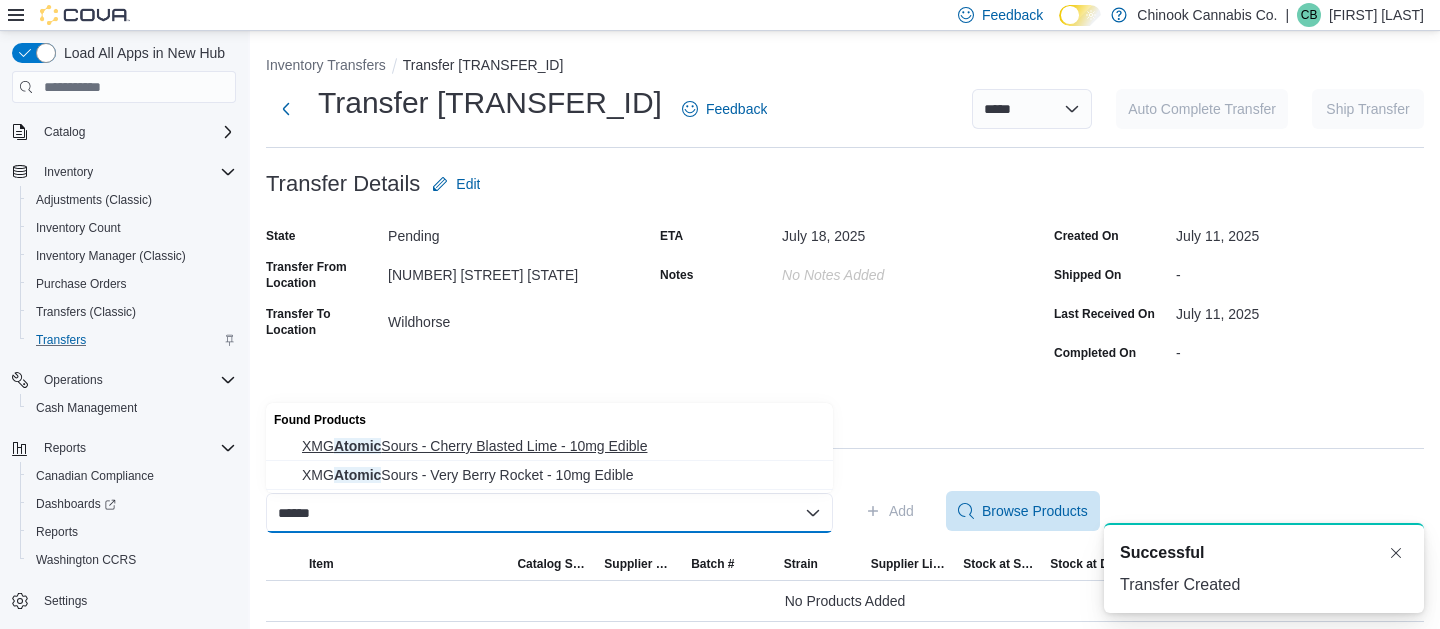 type on "******" 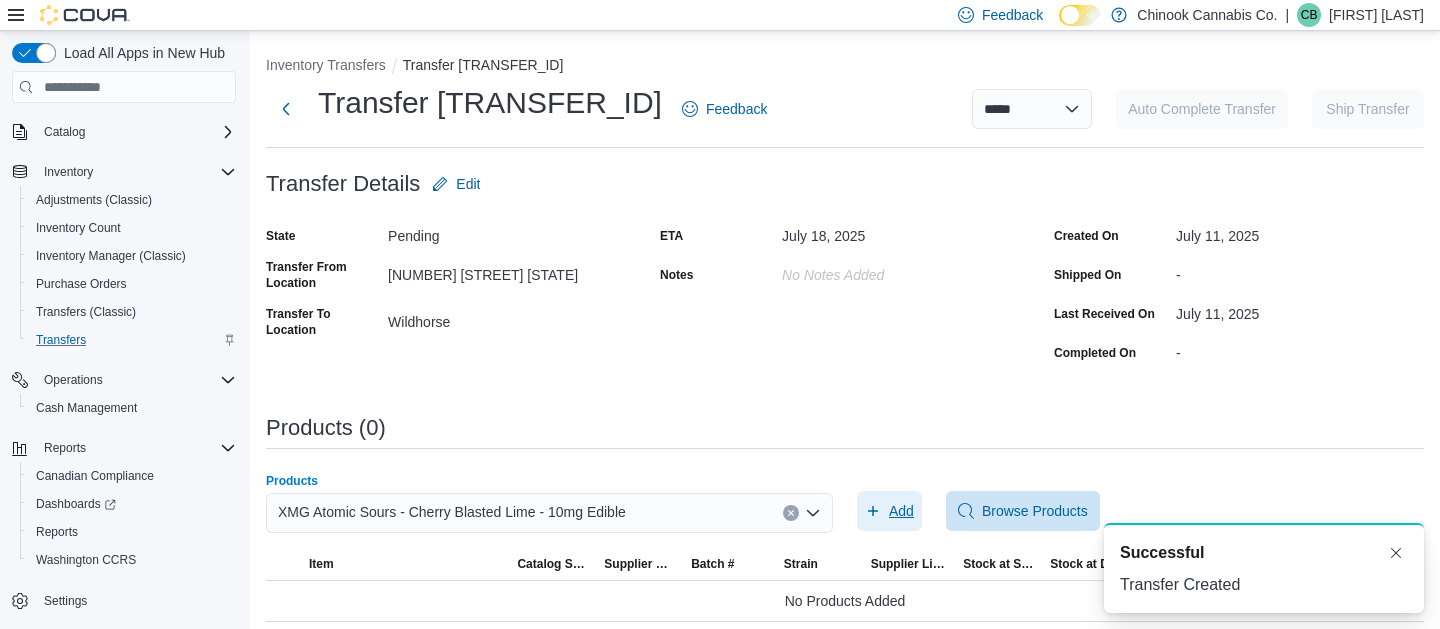 click on "Add" at bounding box center (889, 511) 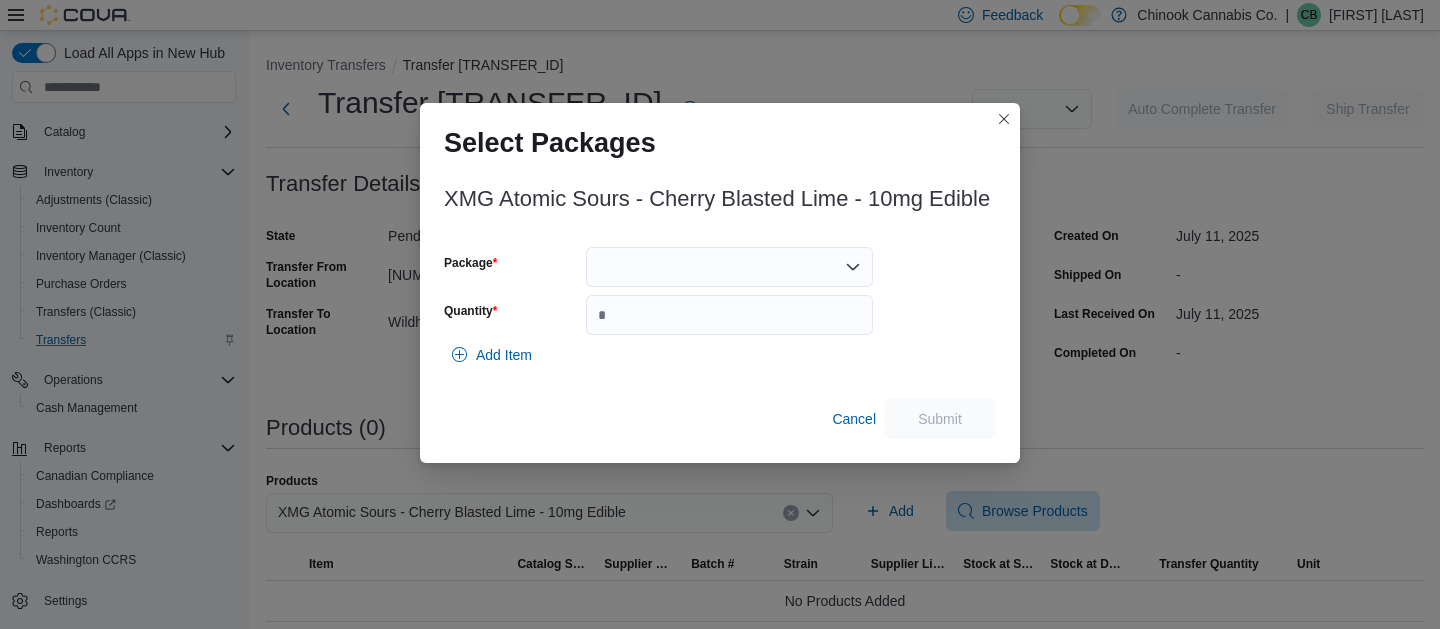 click at bounding box center (729, 267) 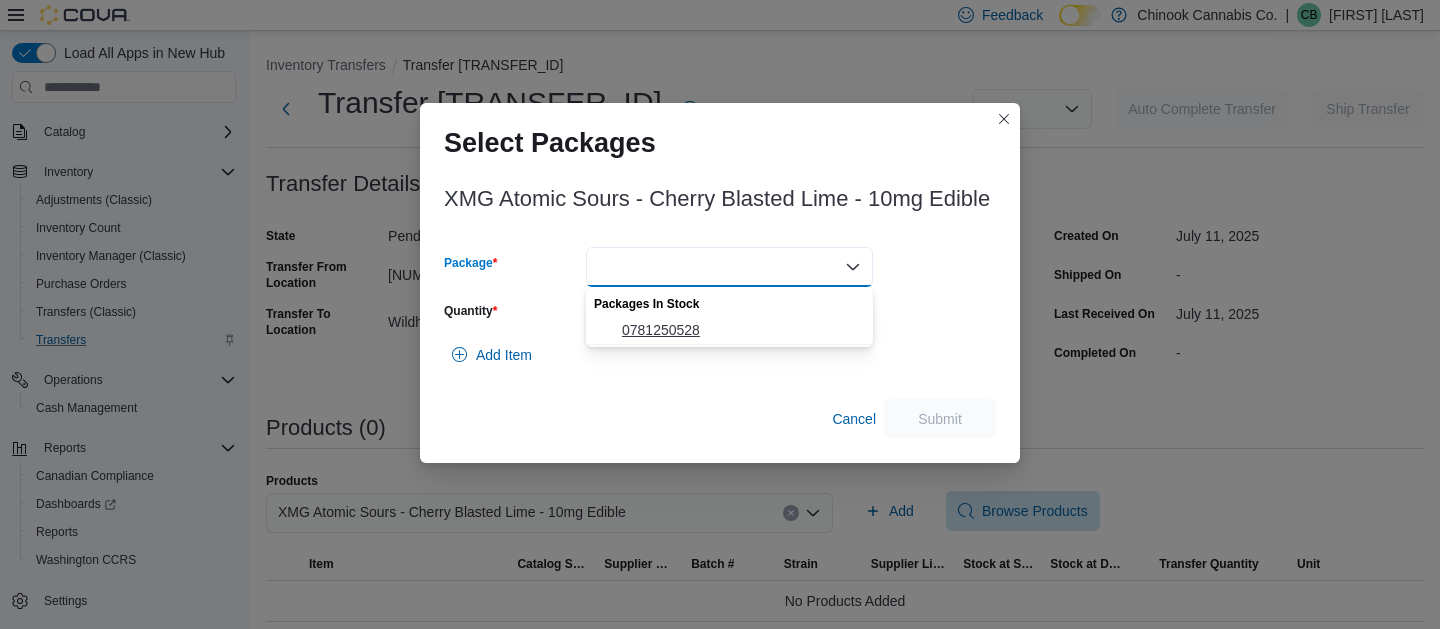 click on "0781250528" at bounding box center [729, 330] 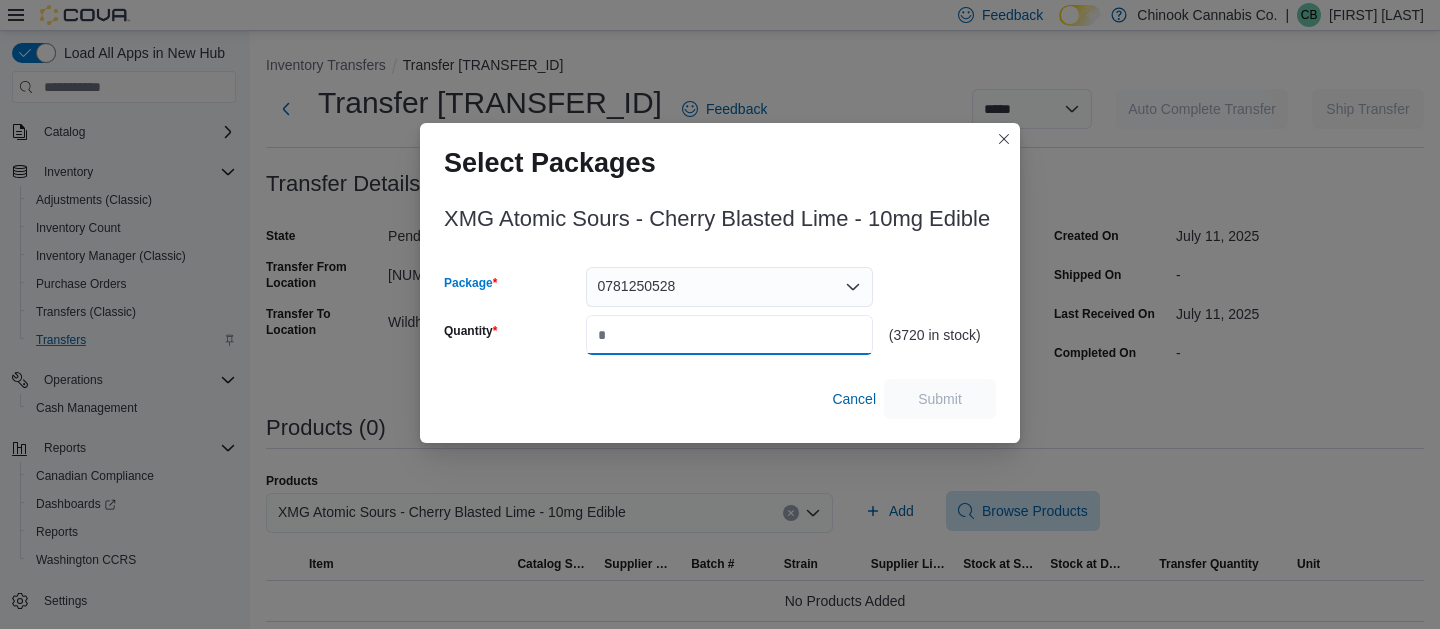 click on "Quantity" at bounding box center (729, 335) 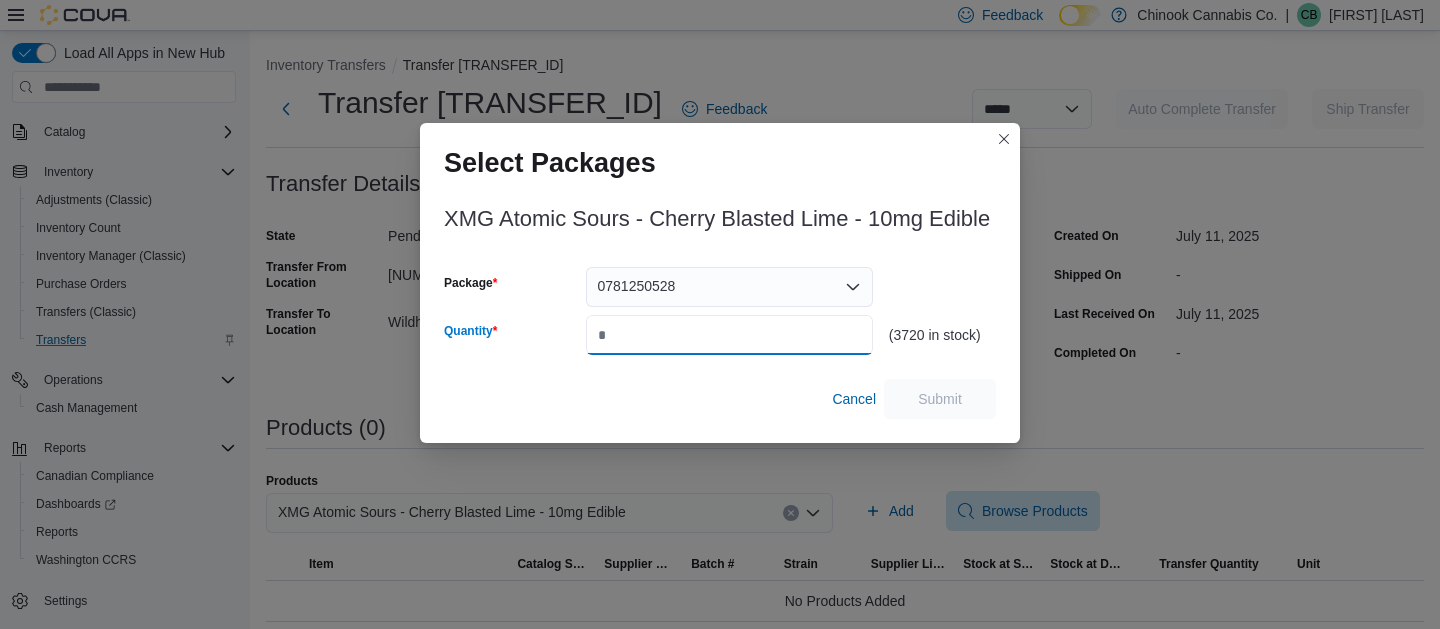 click on "Quantity" at bounding box center [729, 335] 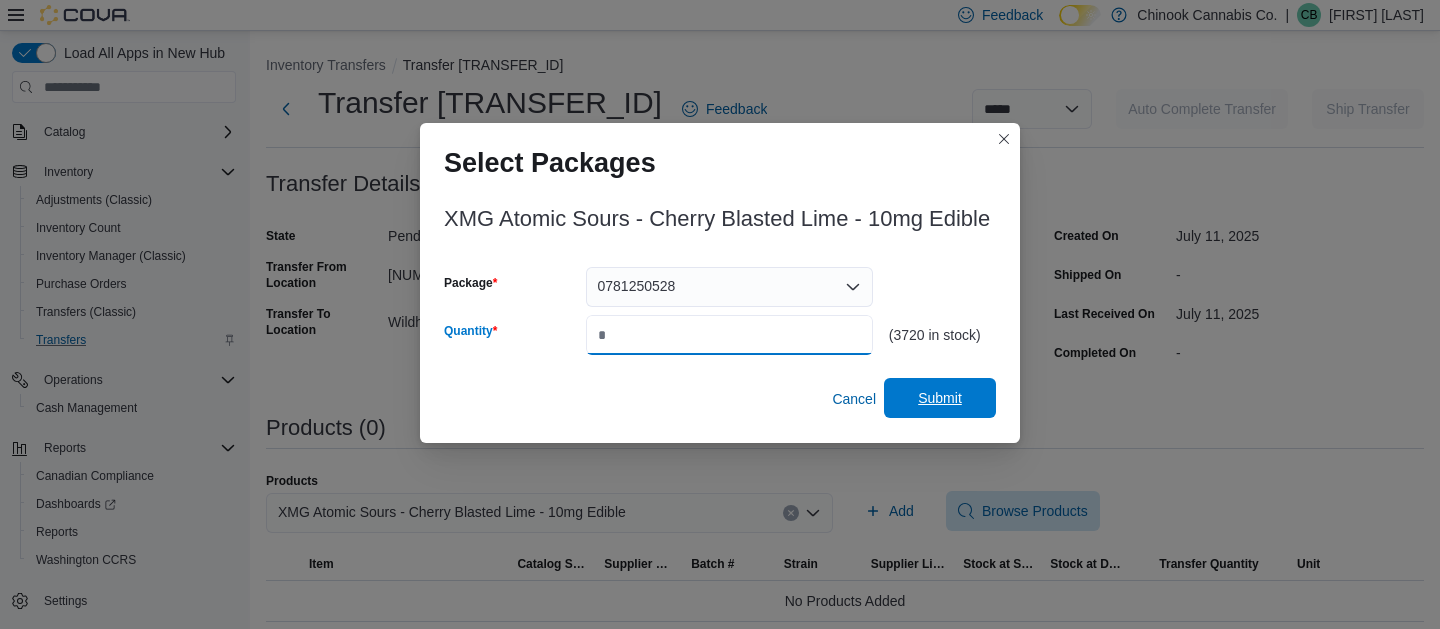 type on "**" 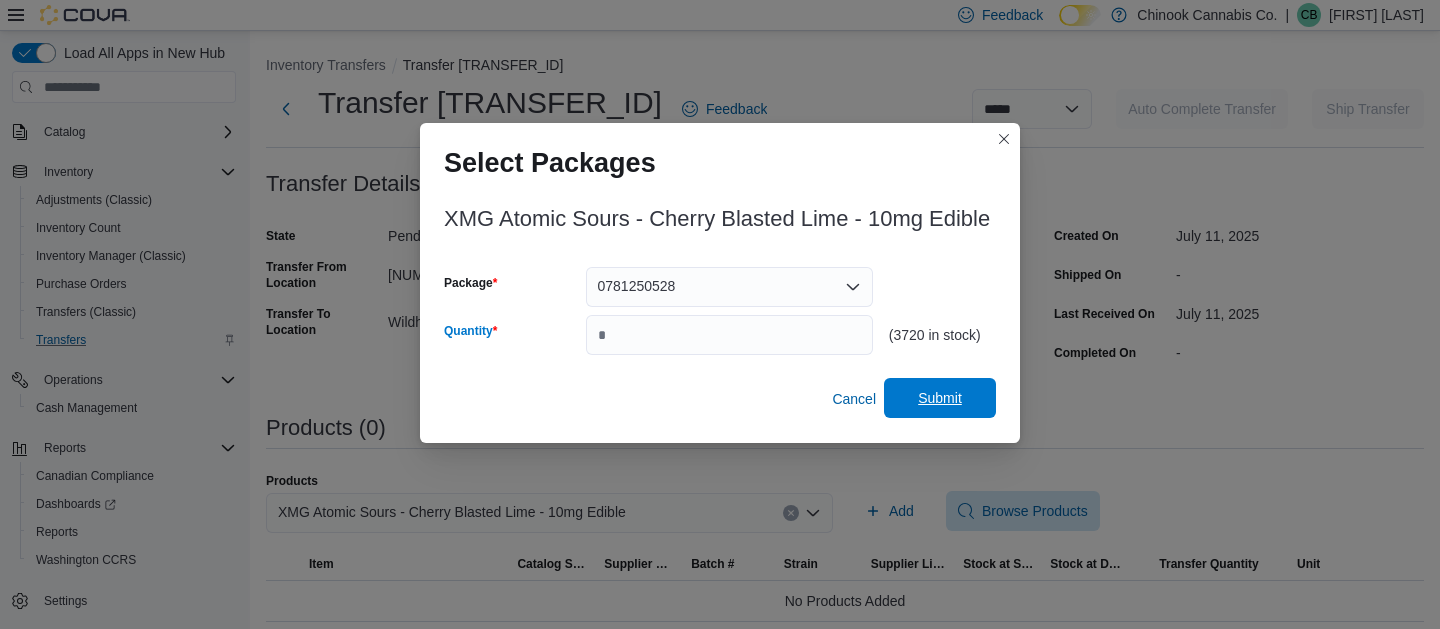 click on "Submit" at bounding box center [940, 398] 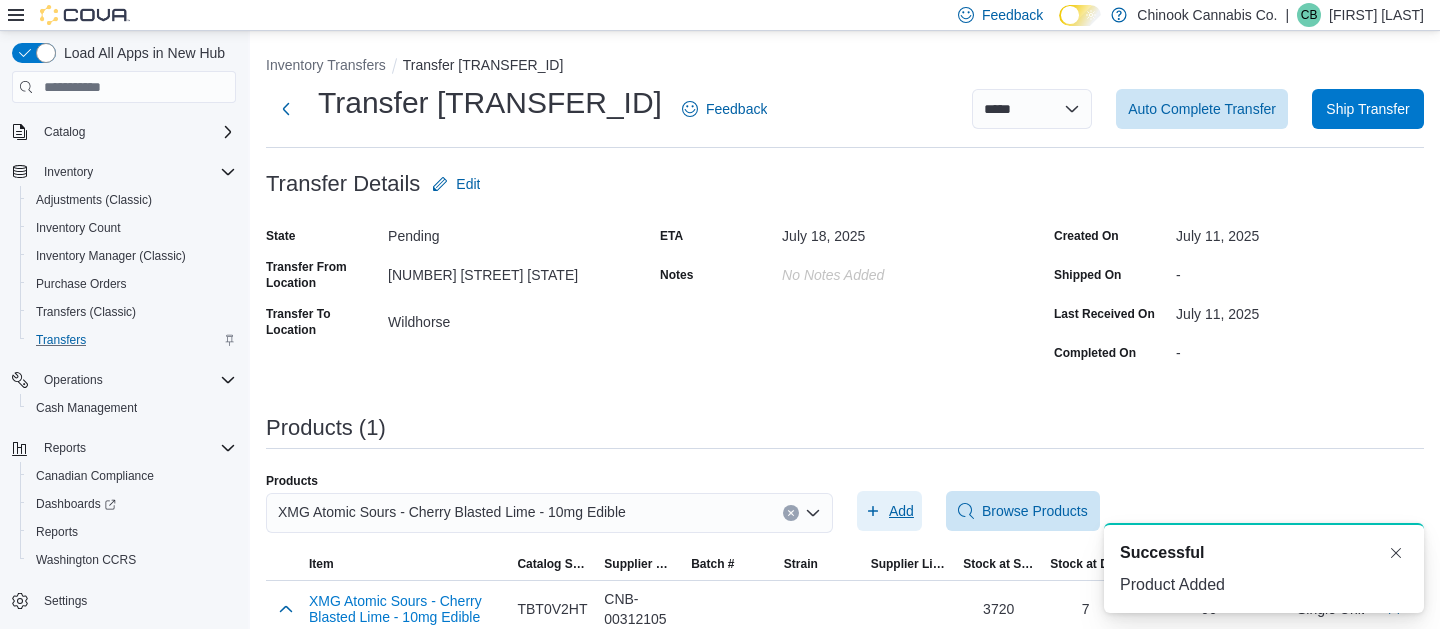 scroll, scrollTop: 0, scrollLeft: 0, axis: both 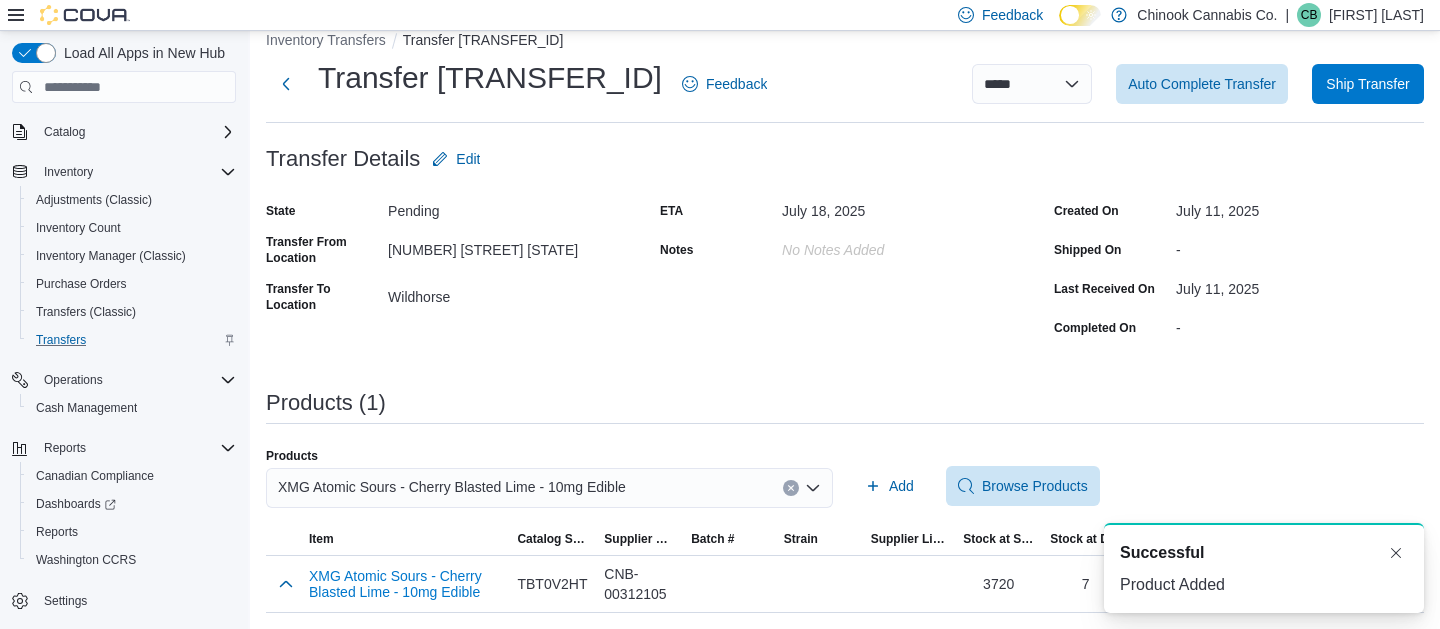 click 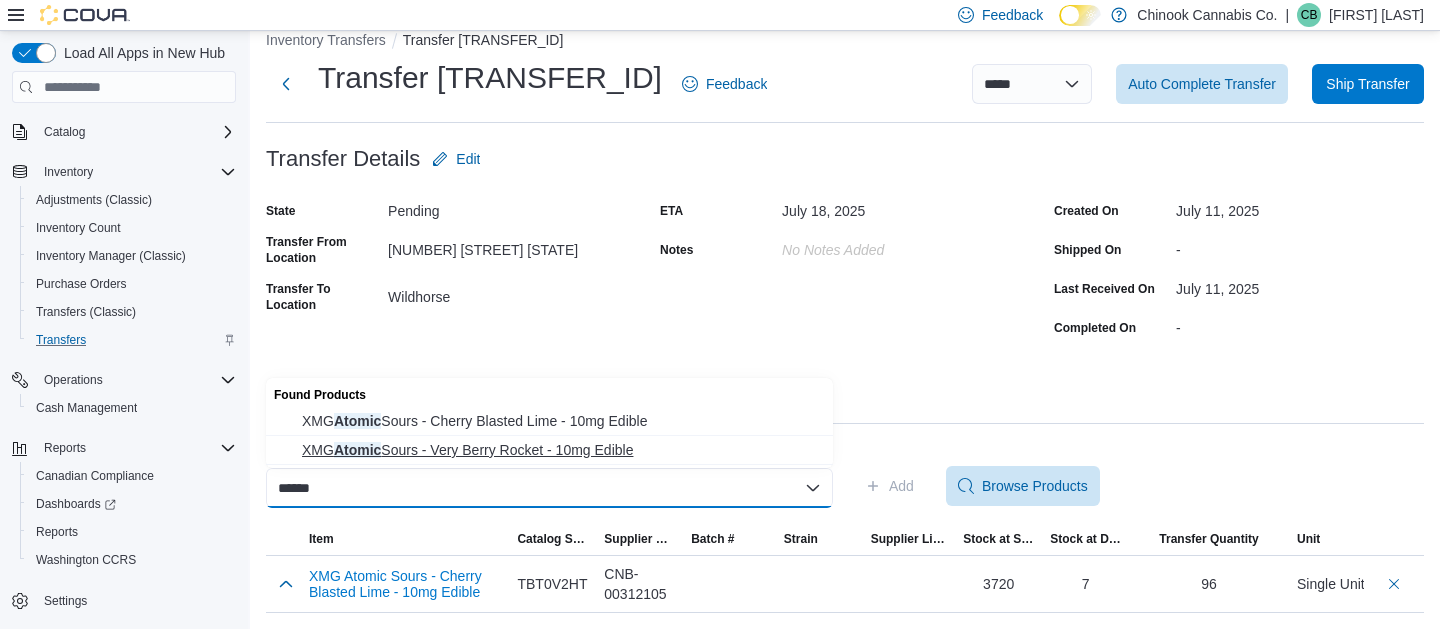 type on "******" 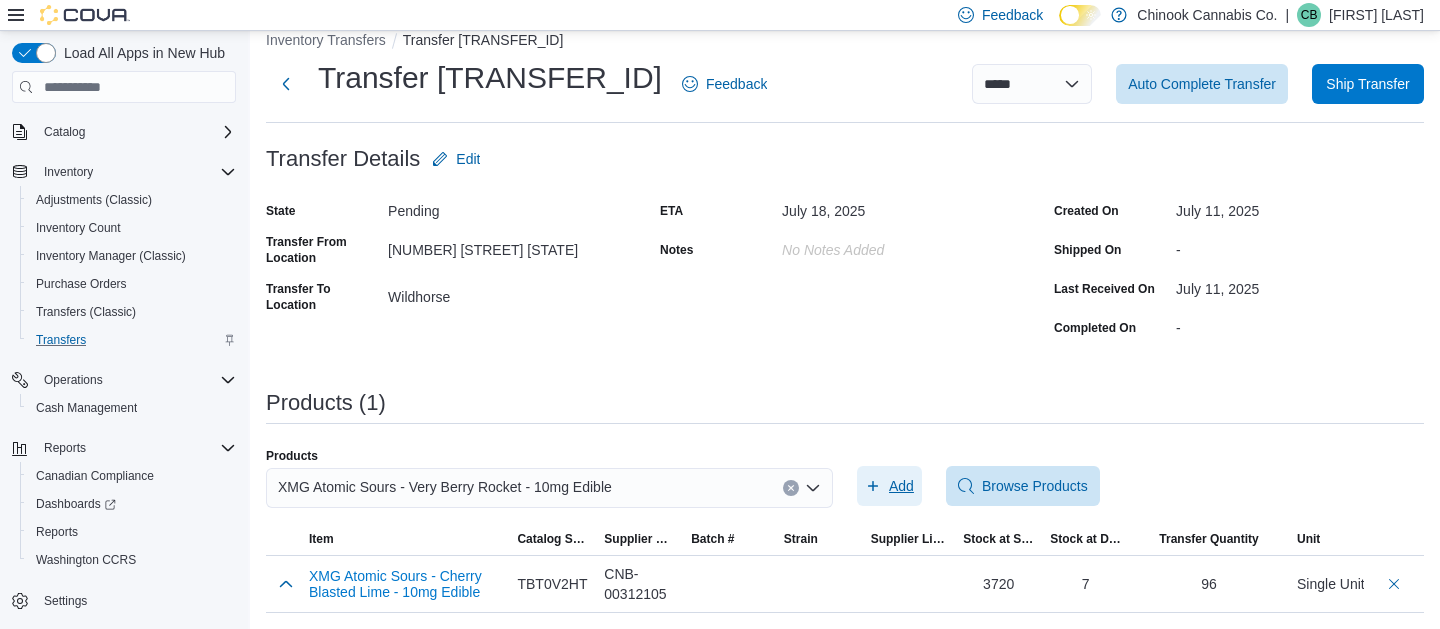 click on "Add" at bounding box center (901, 486) 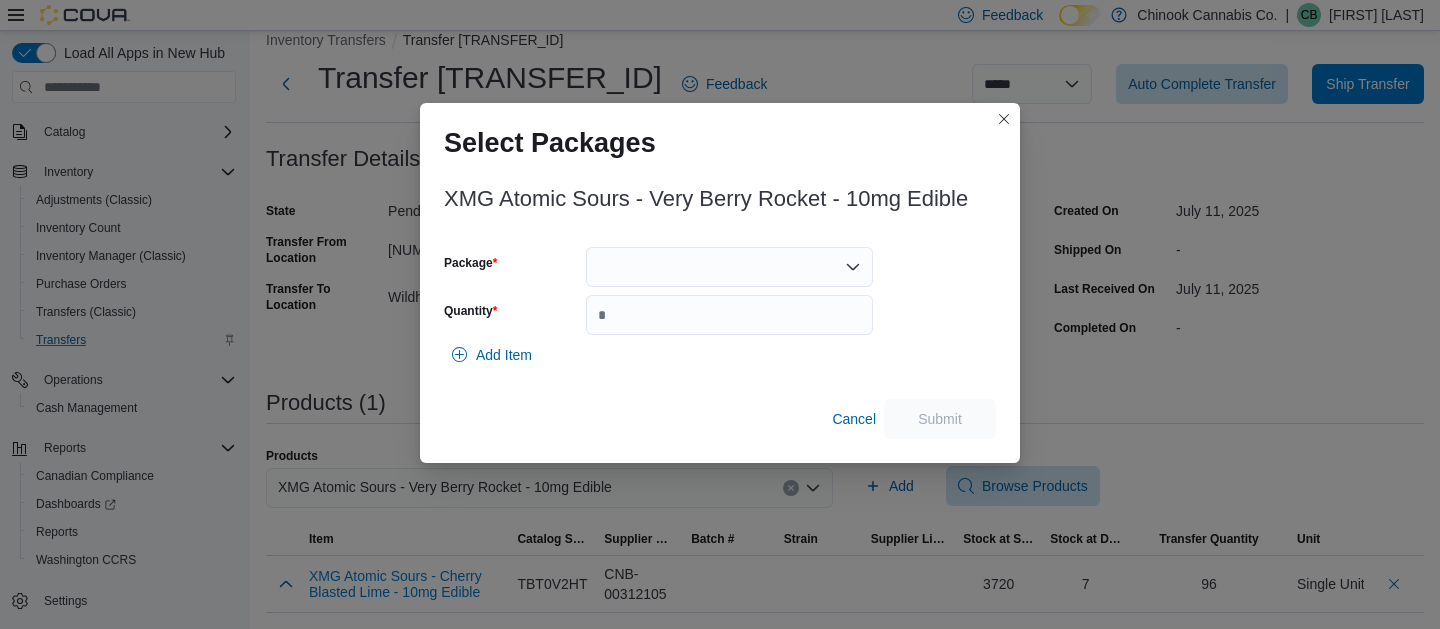 click at bounding box center [729, 267] 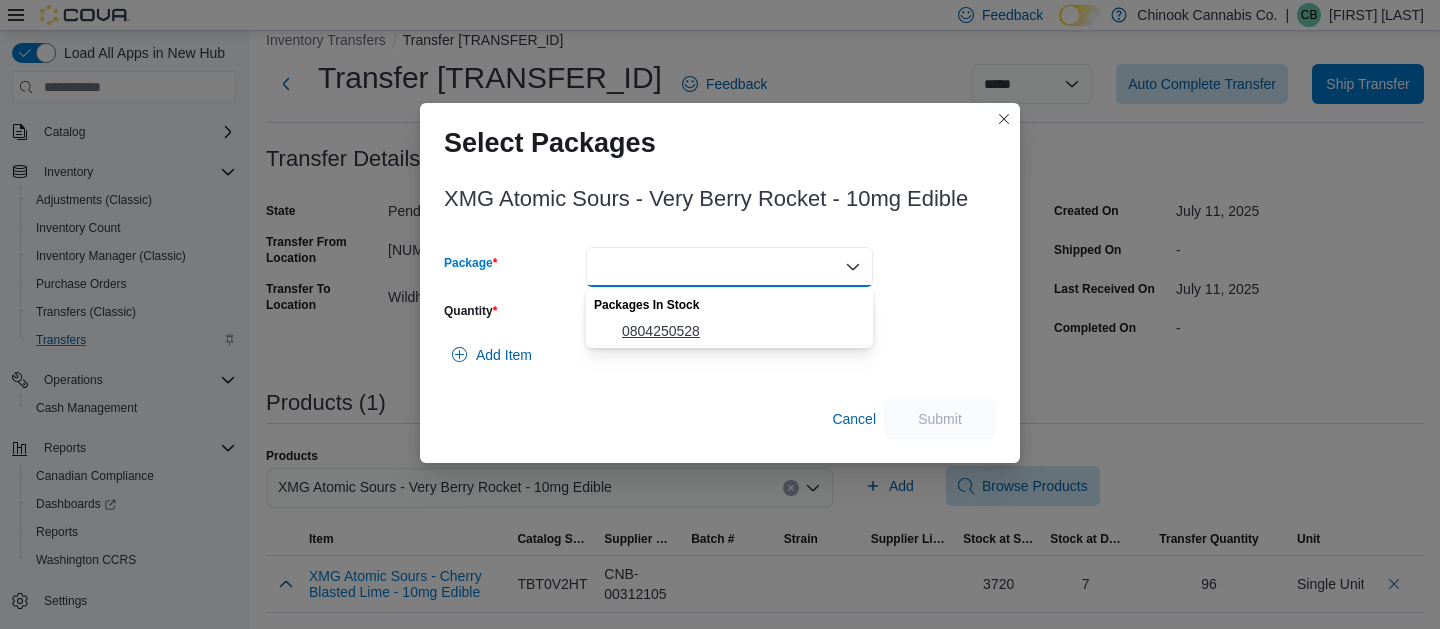 click on "0804250528" at bounding box center (741, 331) 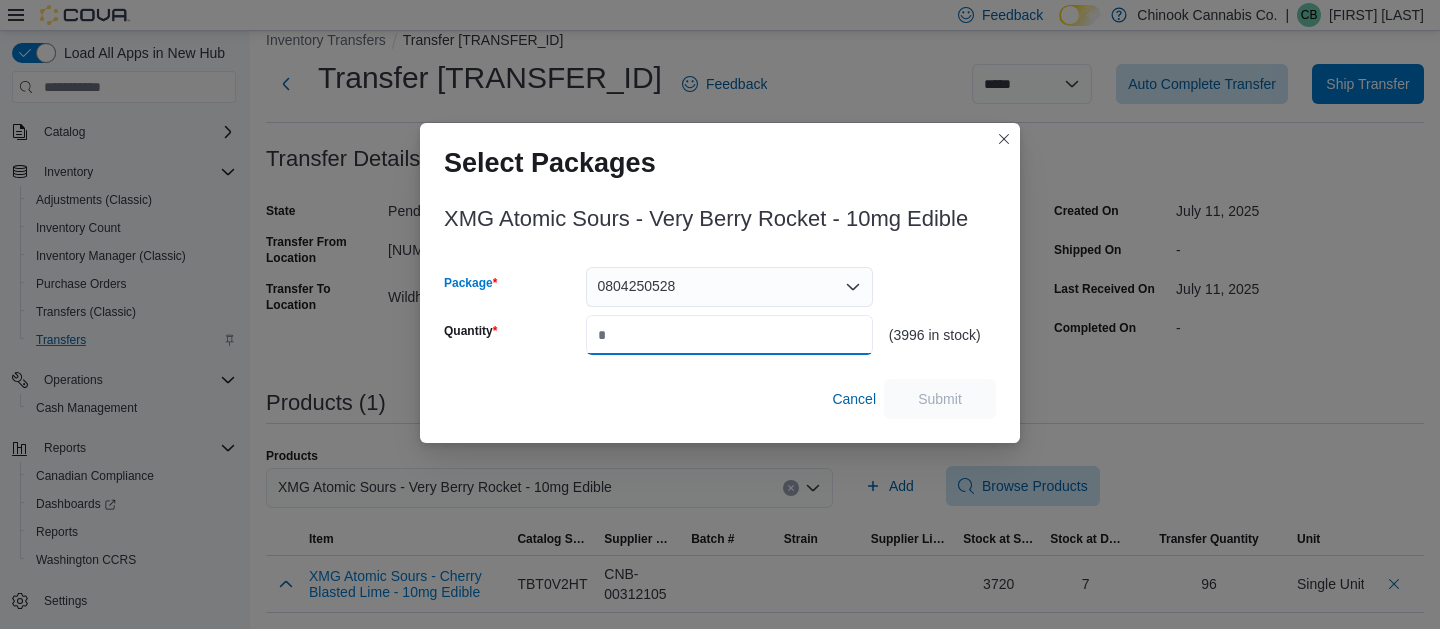 click on "Quantity" at bounding box center (729, 335) 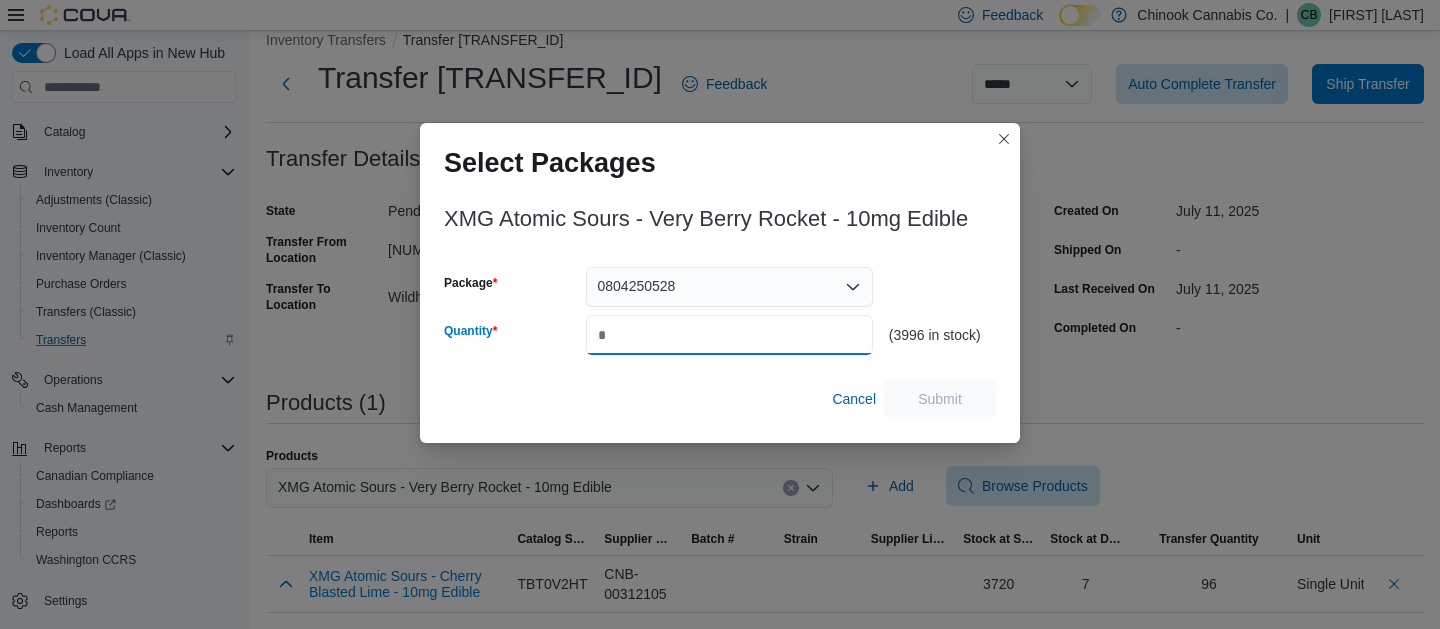 click on "Quantity" at bounding box center [729, 335] 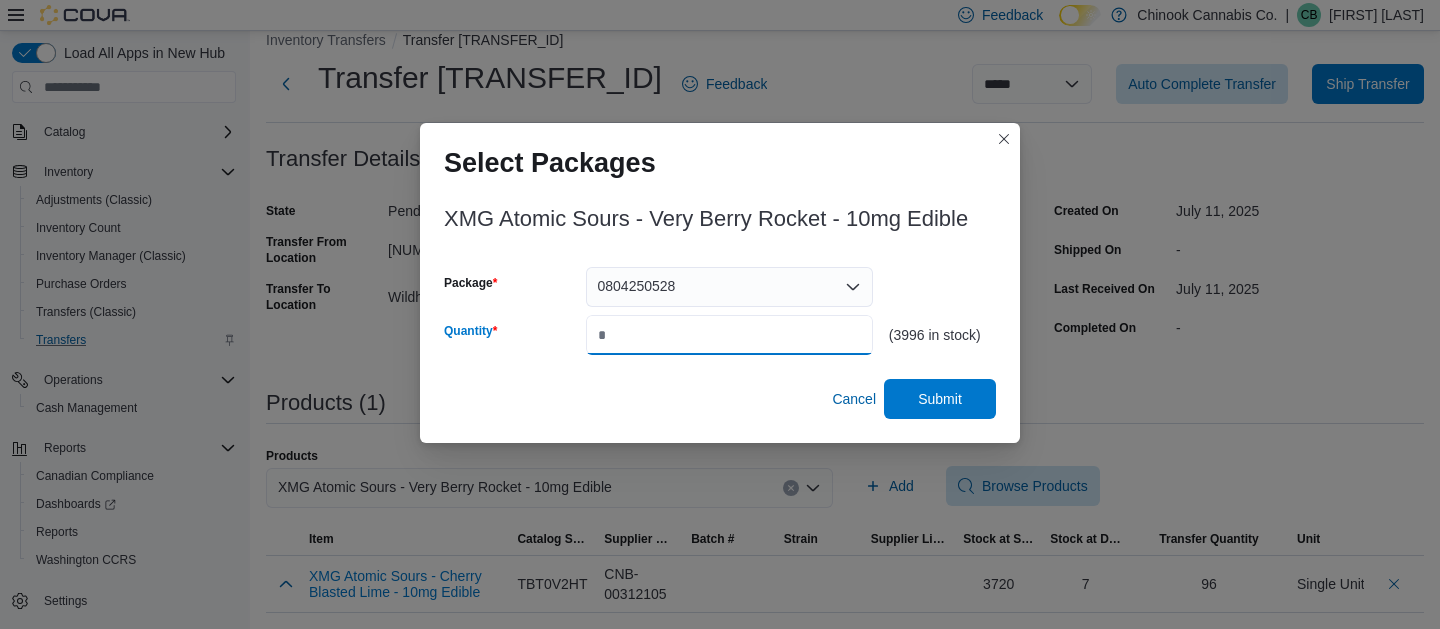 type on "**" 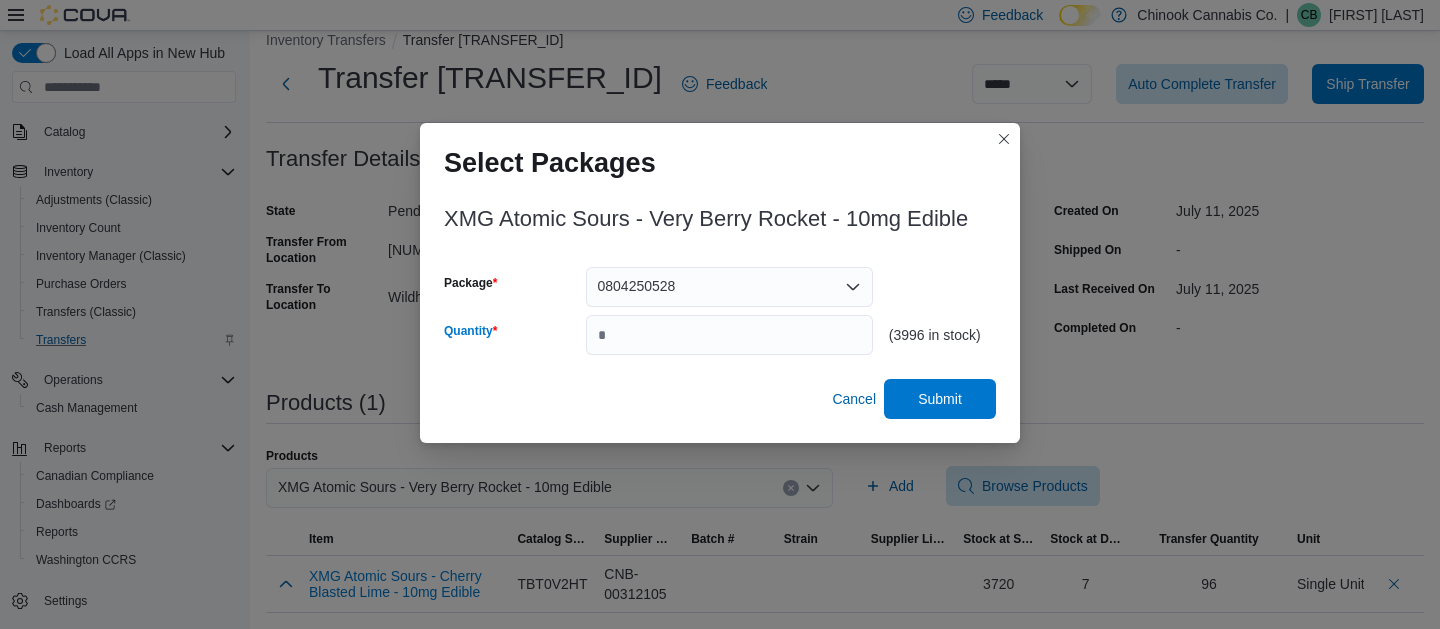 click on "Cancel Submit" at bounding box center (720, 399) 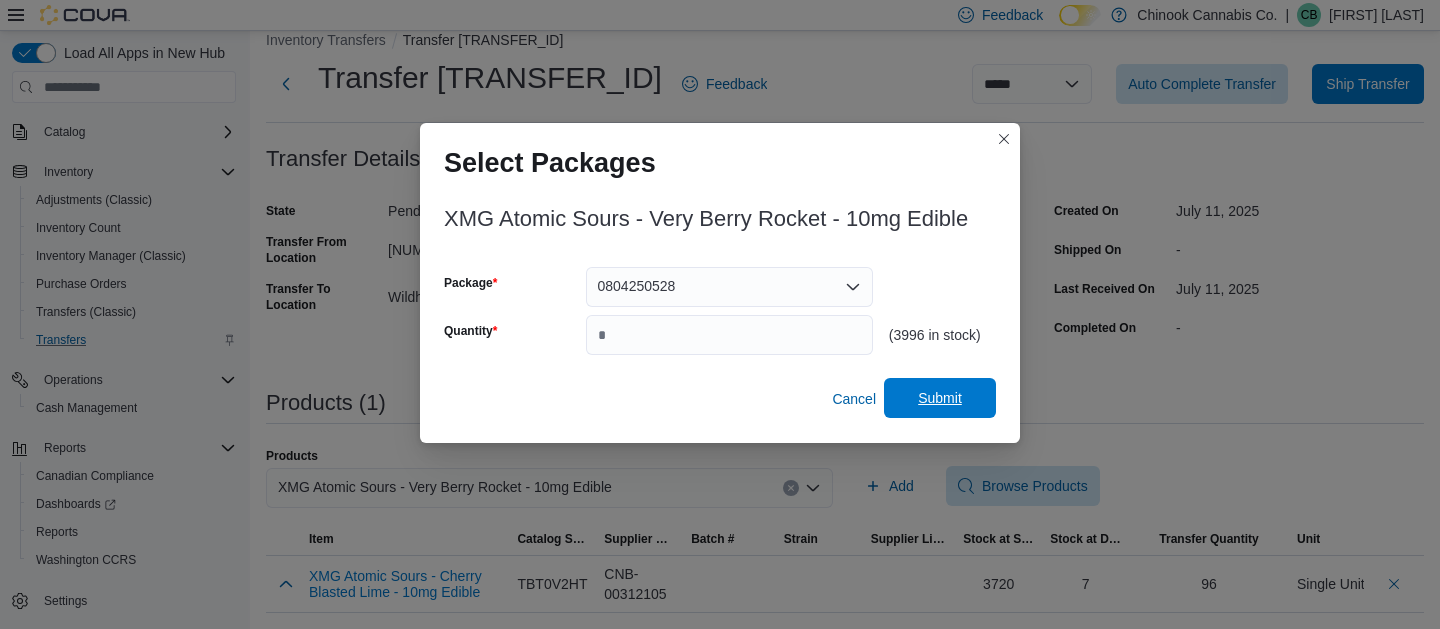 click on "Submit" at bounding box center [940, 398] 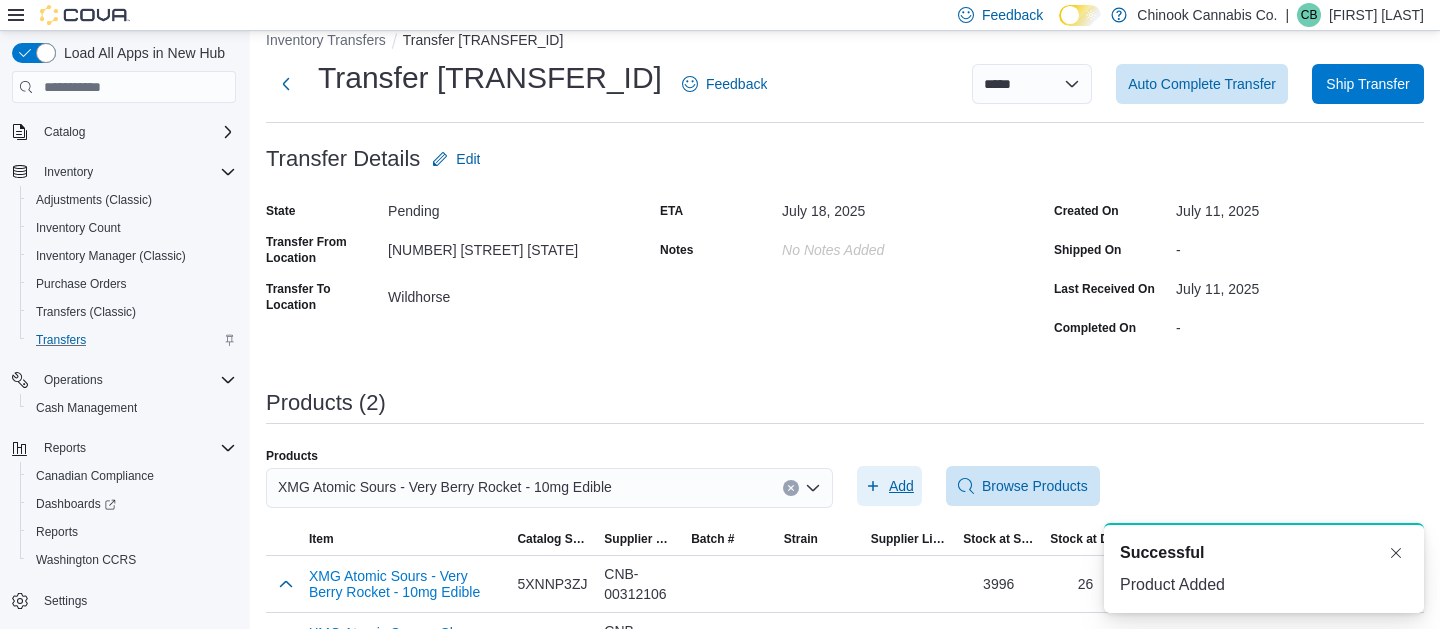 scroll, scrollTop: 0, scrollLeft: 0, axis: both 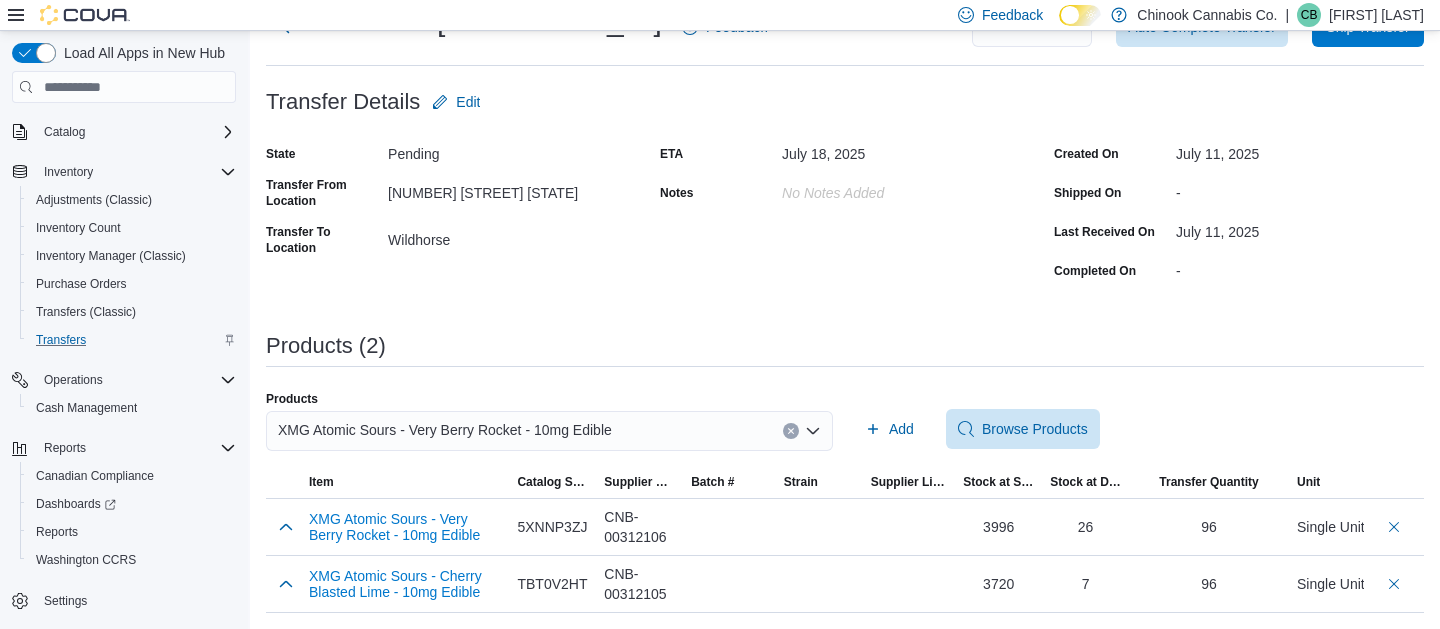 click on "XMG Atomic Sours - Very Berry Rocket - 10mg Edible" at bounding box center (445, 430) 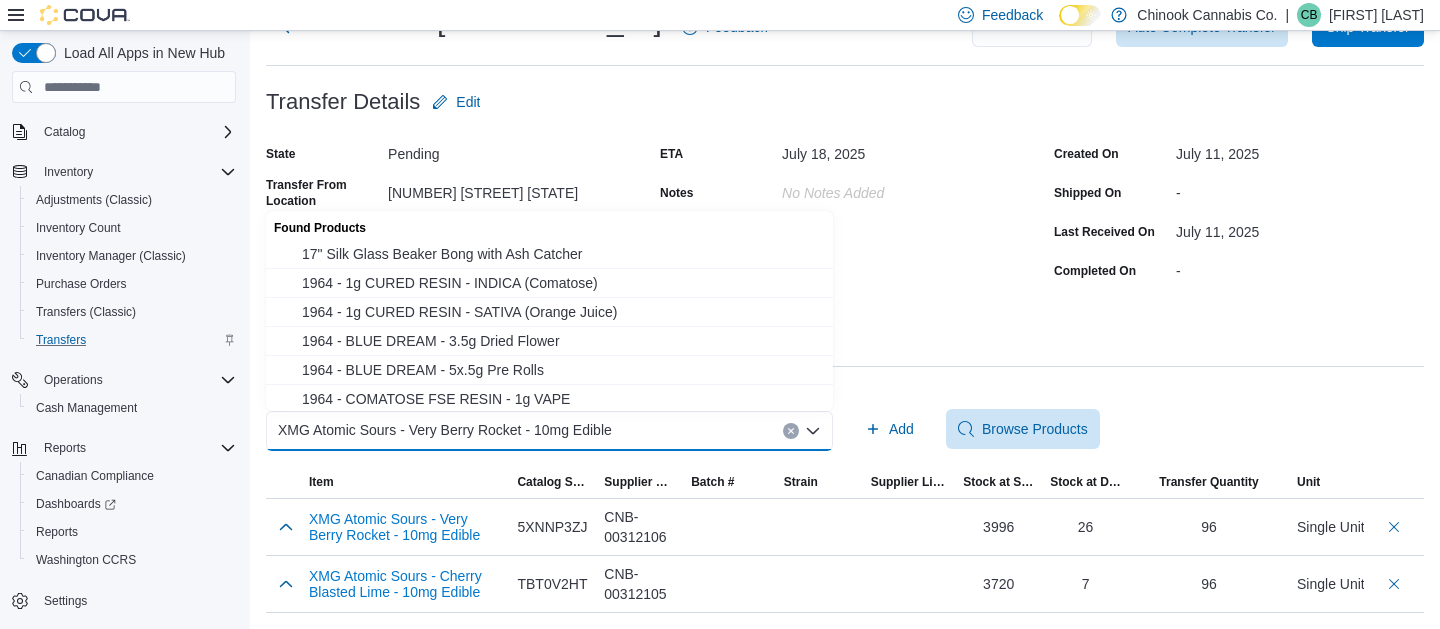 click on "XMG Atomic Sours - Very Berry Rocket - 10mg Edible" at bounding box center (445, 430) 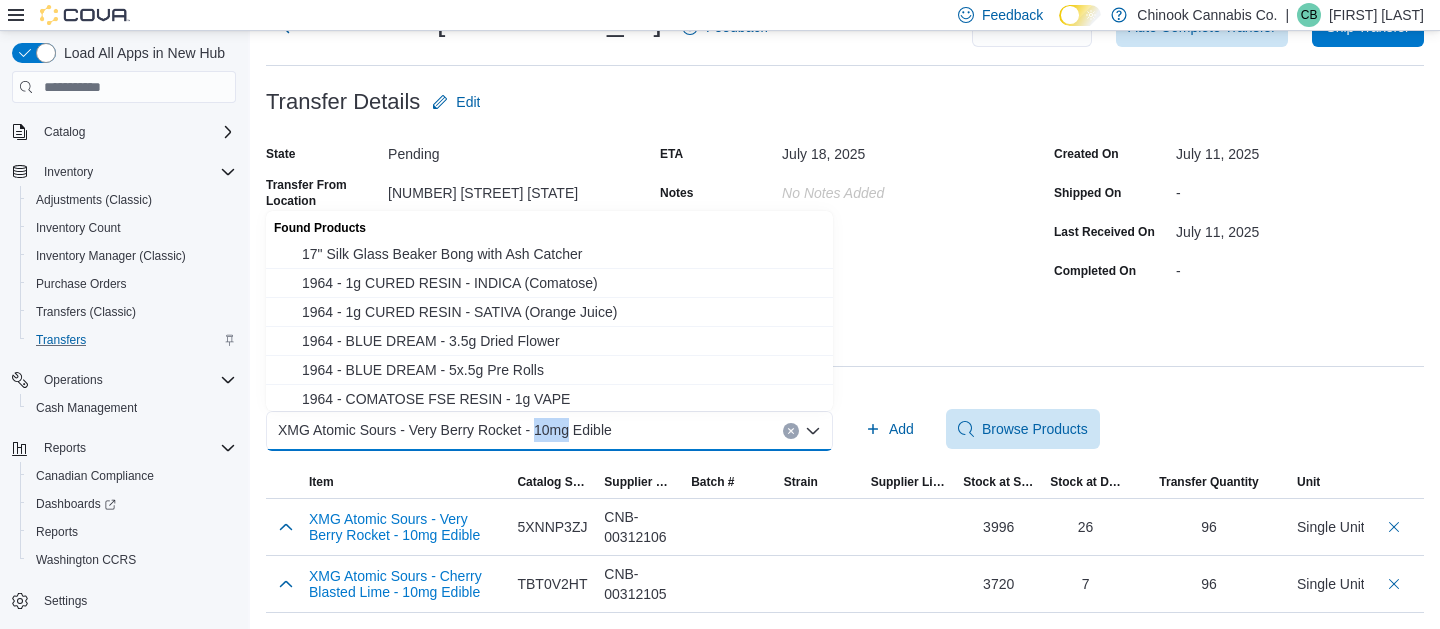 click on "XMG Atomic Sours - Very Berry Rocket - 10mg Edible" at bounding box center (445, 430) 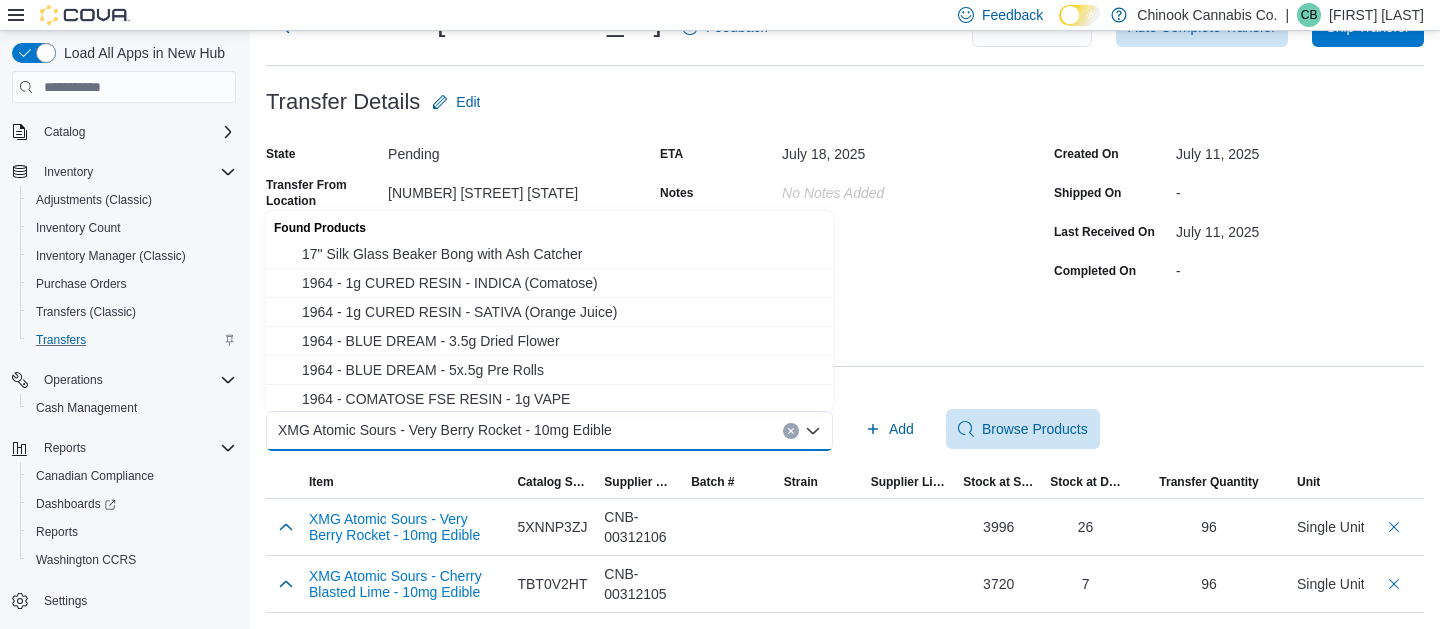 click on "XMG Atomic Sours - Very Berry Rocket - 10mg Edible" at bounding box center [445, 430] 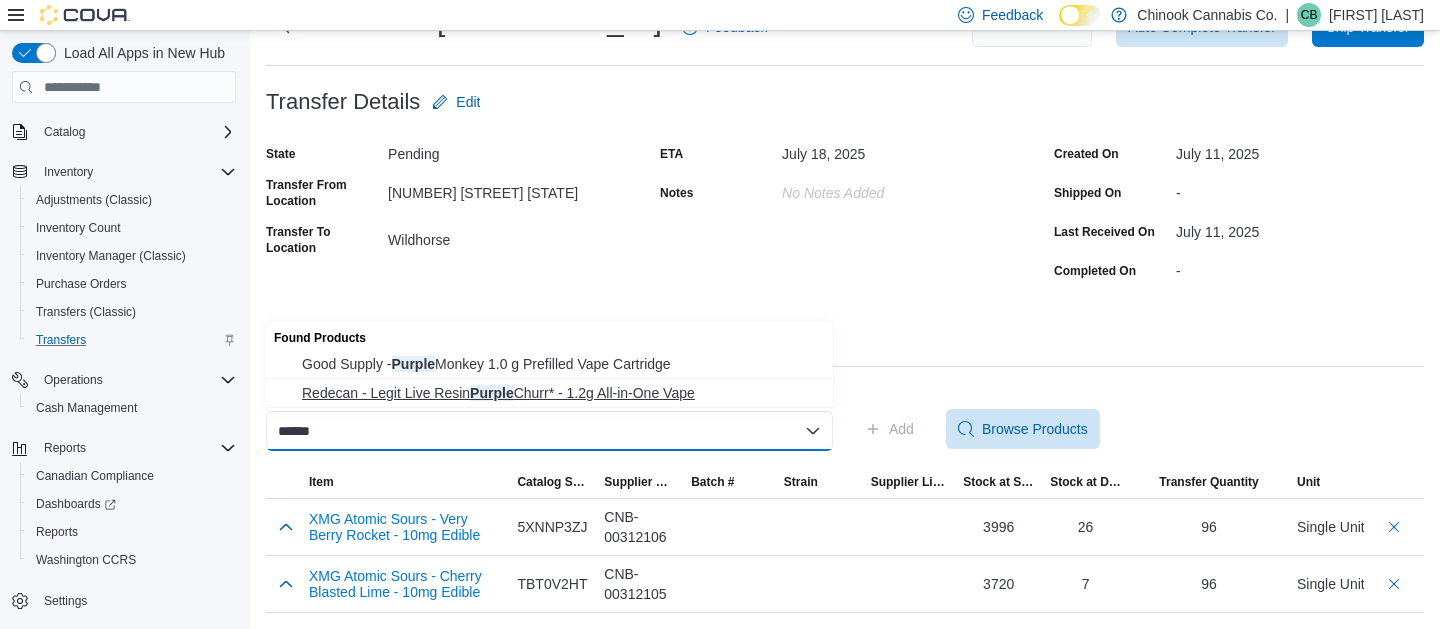 type on "******" 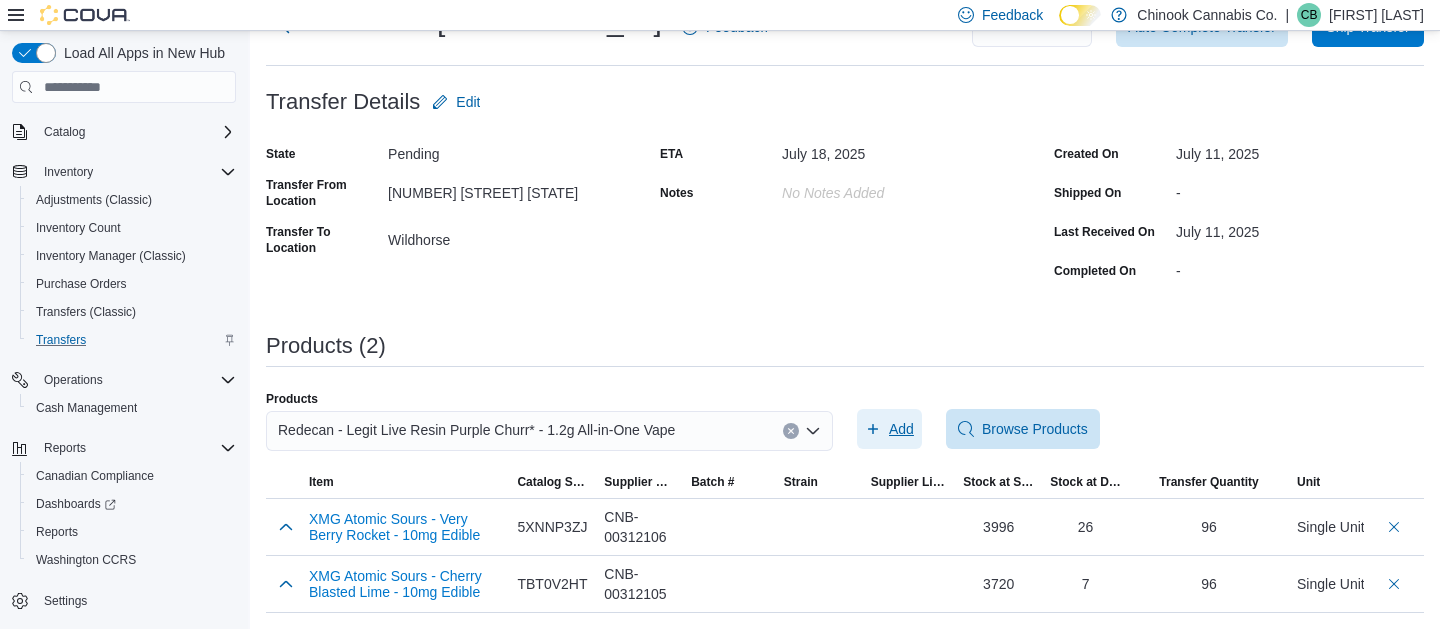 click on "Add" at bounding box center [901, 429] 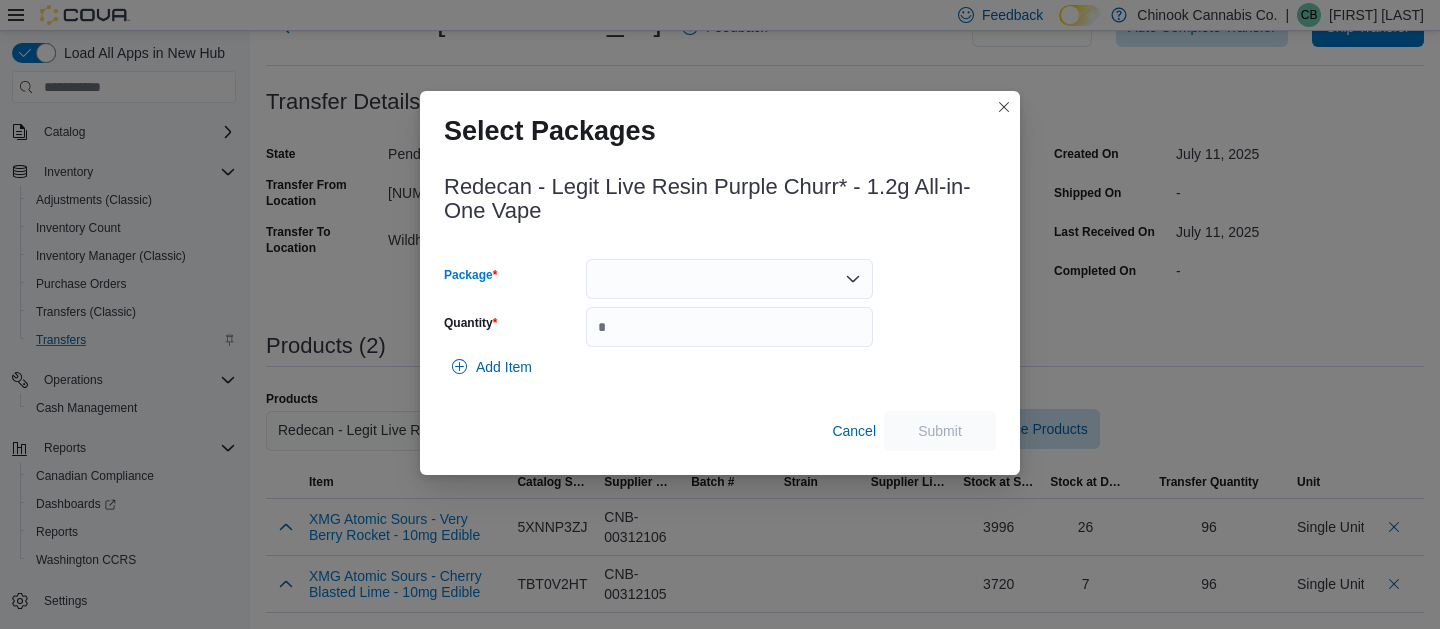 click at bounding box center (729, 279) 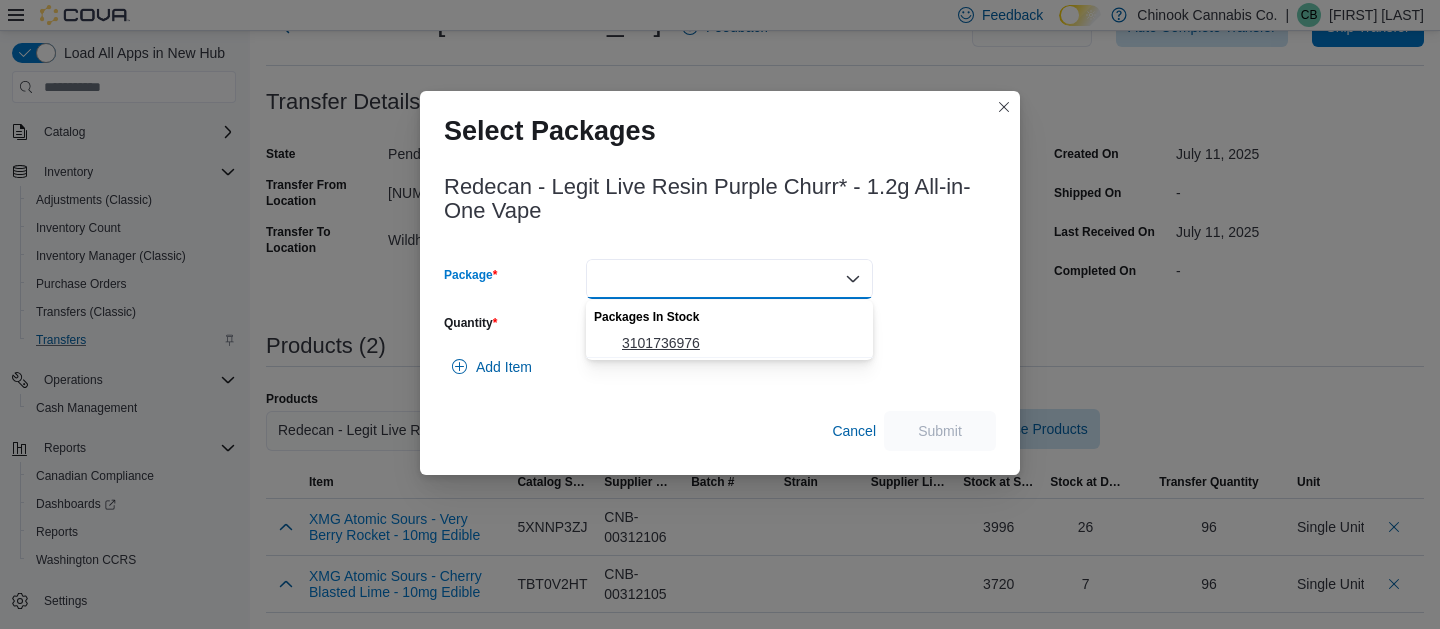 click on "3101736976" at bounding box center (741, 343) 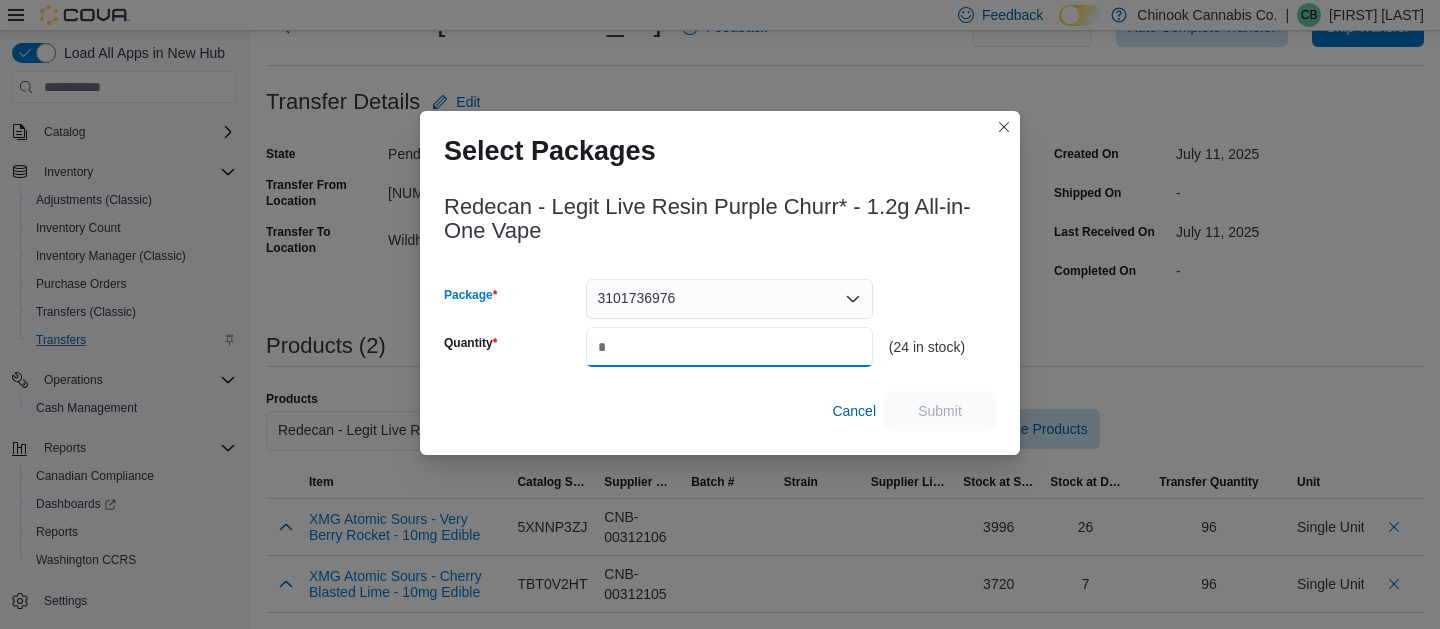 click on "Quantity" at bounding box center [729, 347] 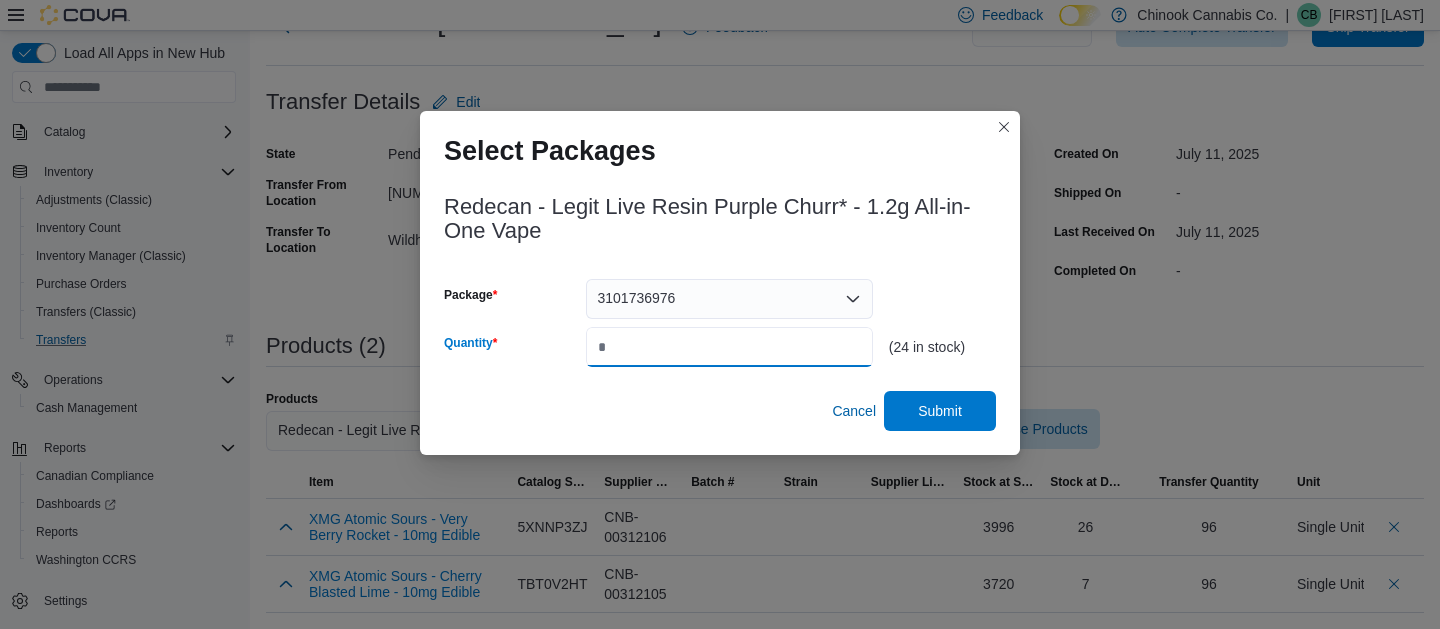 type on "**" 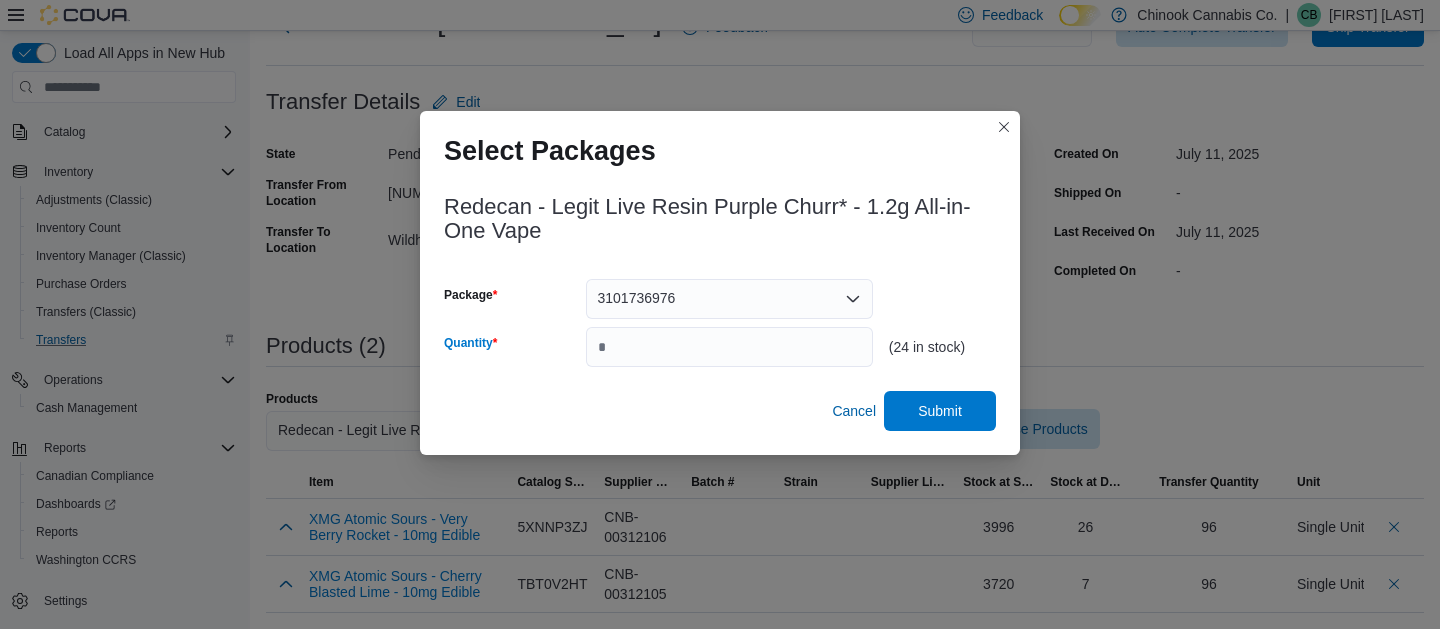 click on "Cancel Submit" at bounding box center (720, 411) 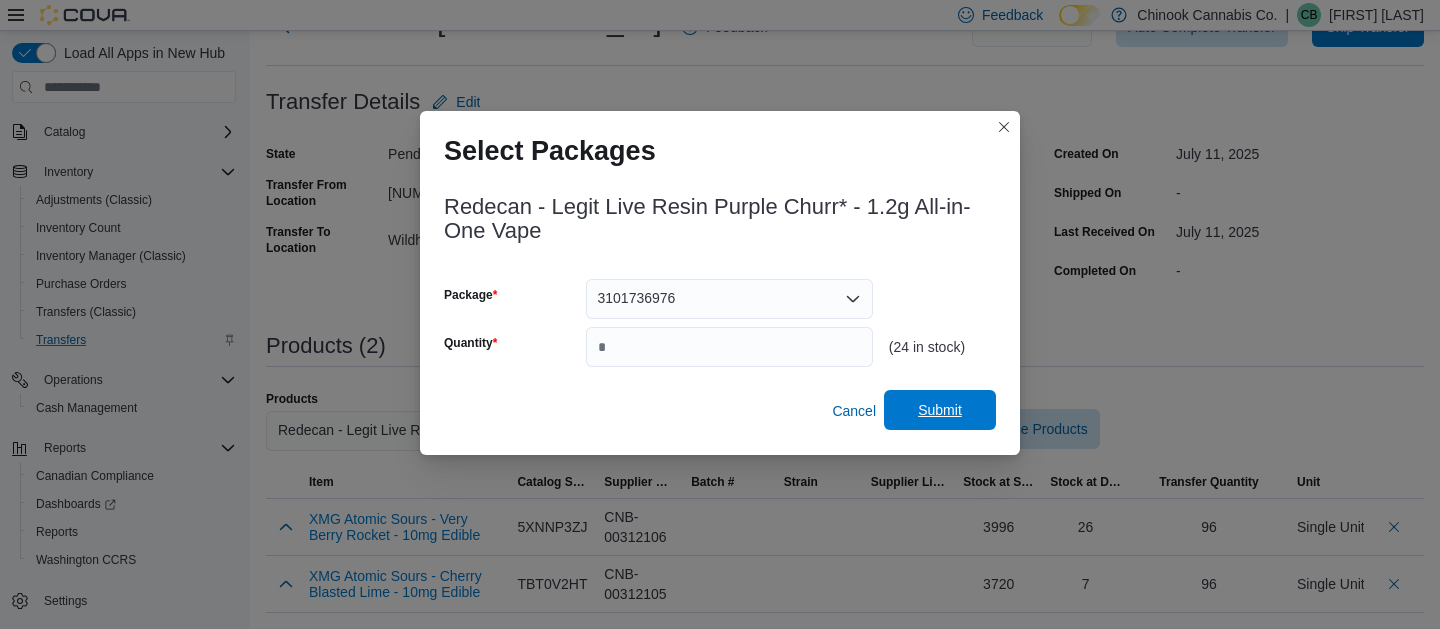 click on "Submit" at bounding box center [940, 410] 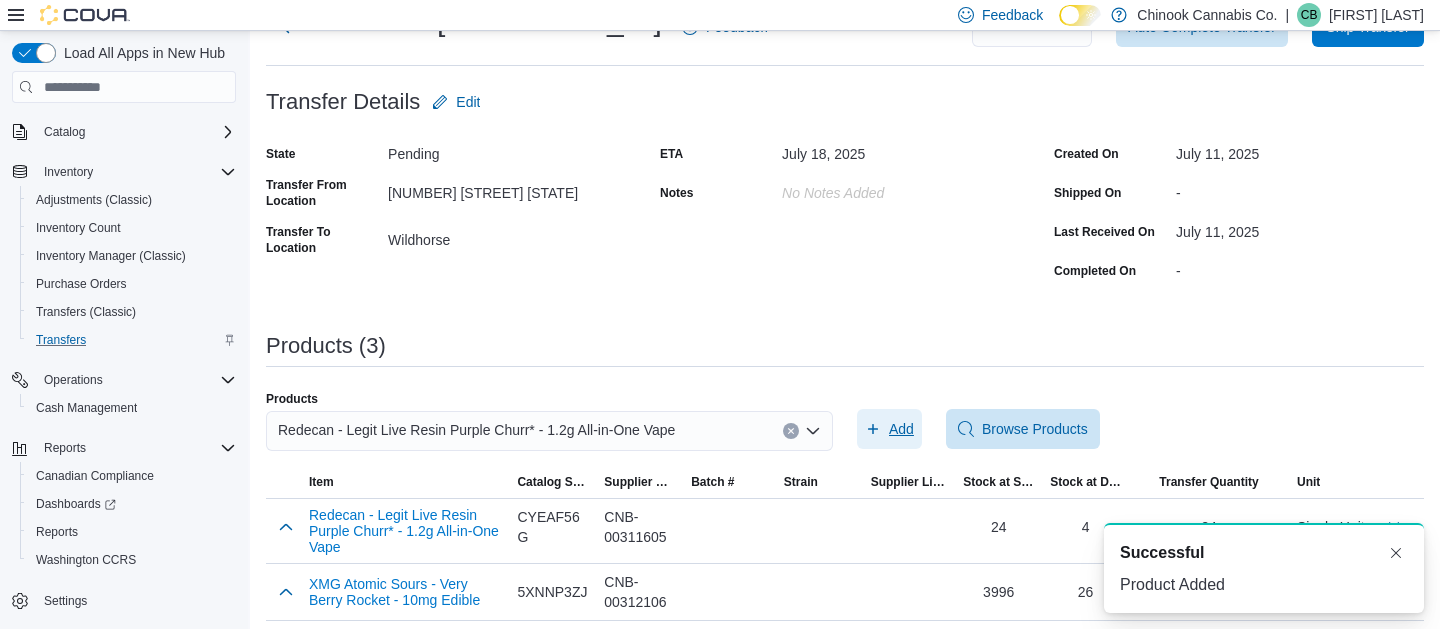 scroll, scrollTop: 0, scrollLeft: 0, axis: both 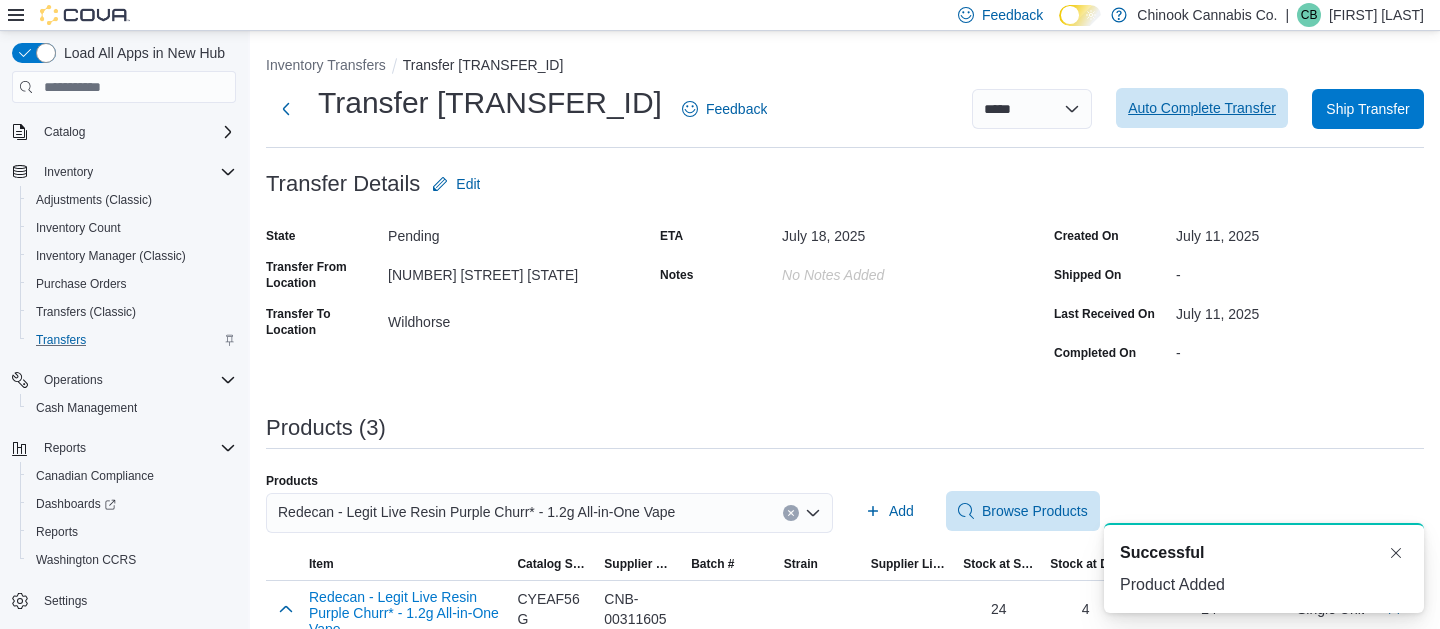 click on "Auto Complete Transfer" at bounding box center [1202, 108] 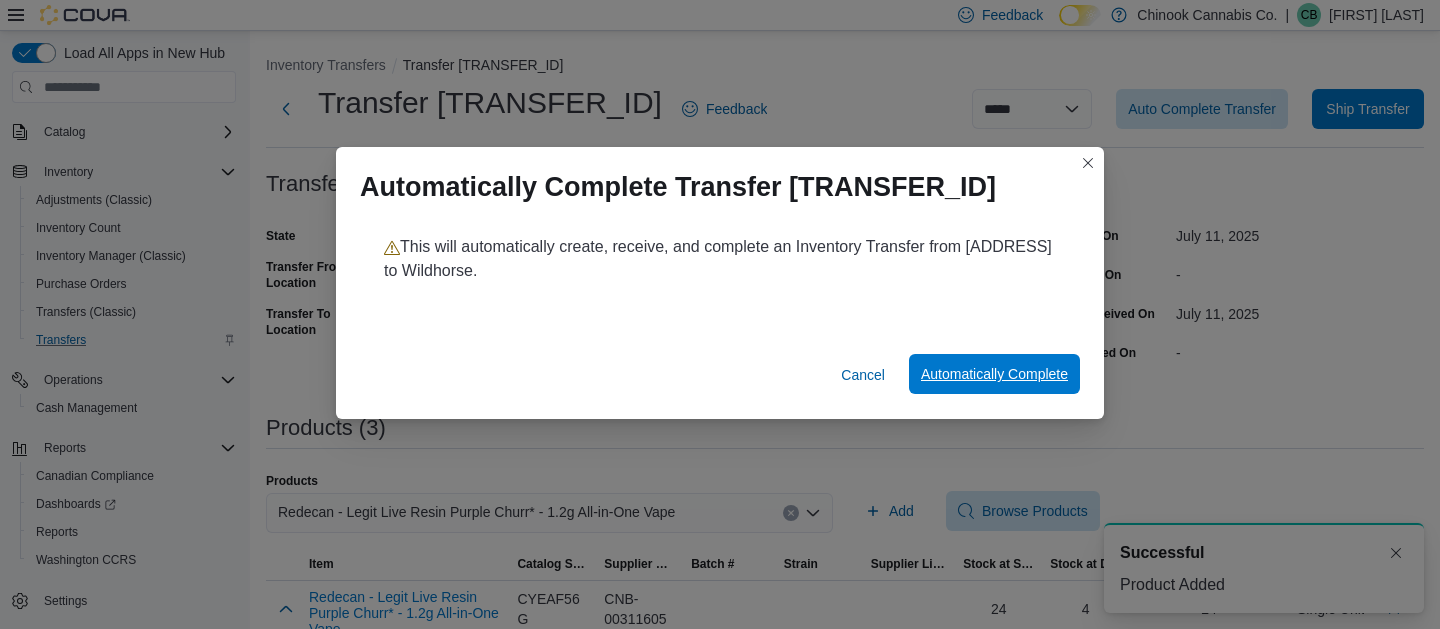click on "Automatically Complete" at bounding box center (994, 374) 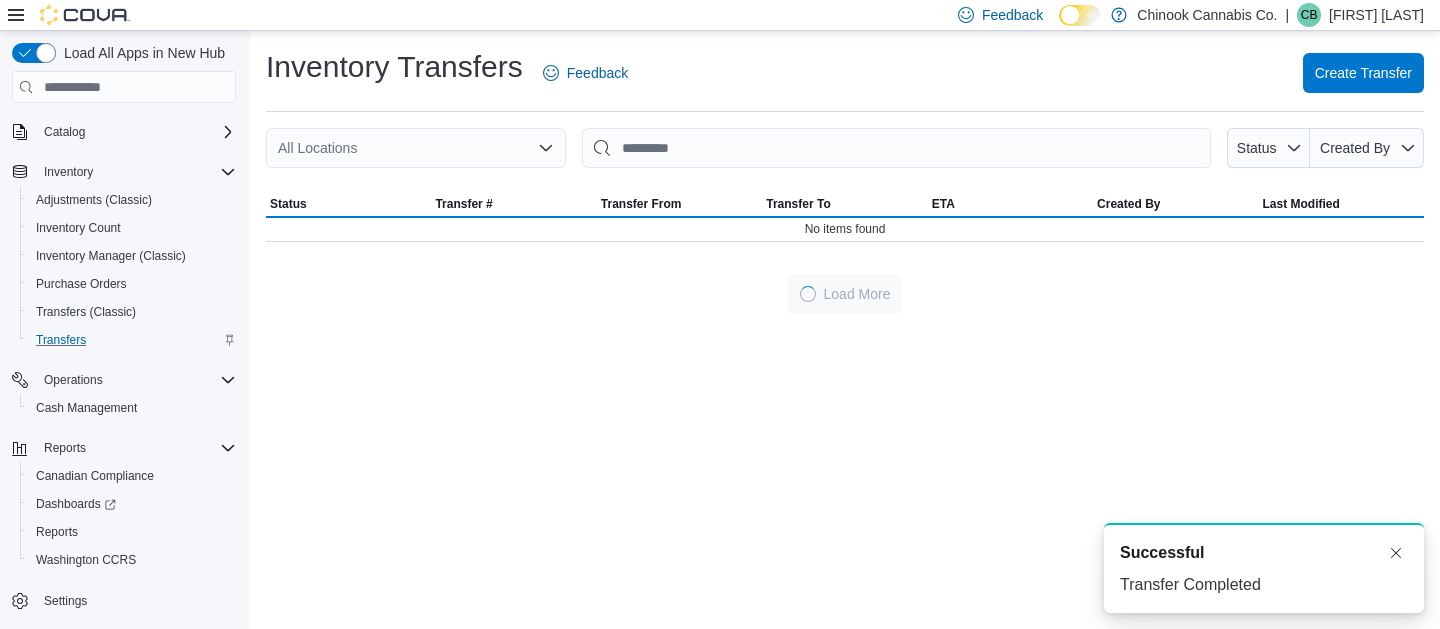 scroll, scrollTop: 0, scrollLeft: 0, axis: both 